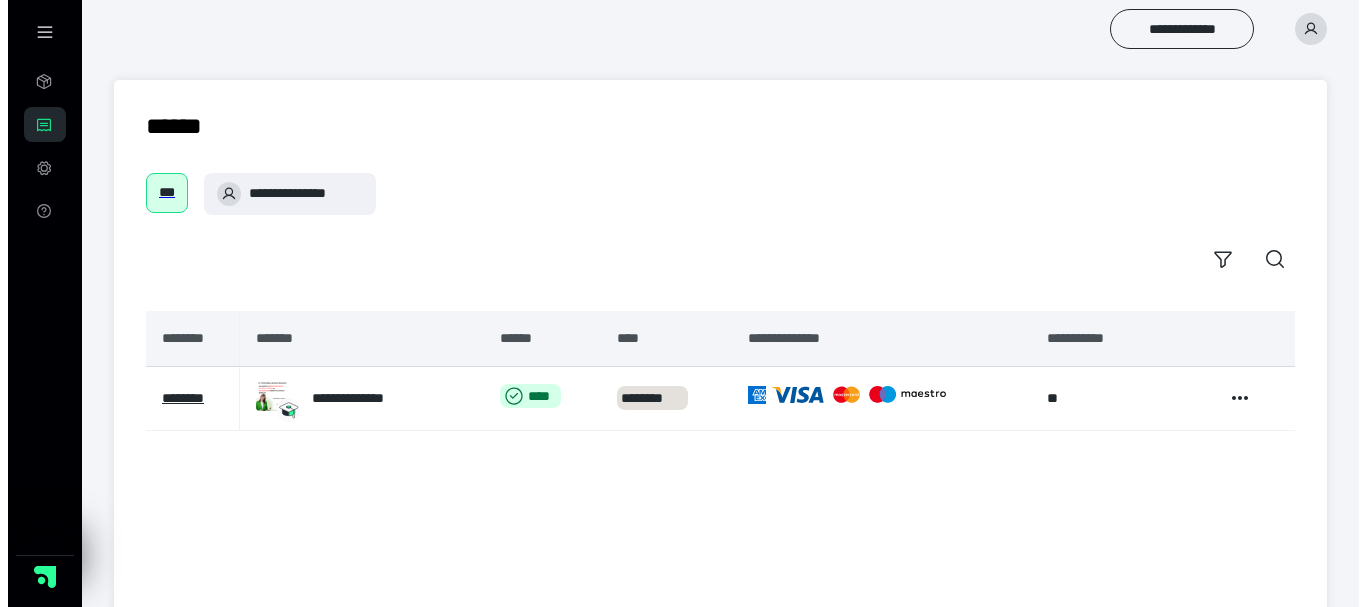 scroll, scrollTop: 0, scrollLeft: 0, axis: both 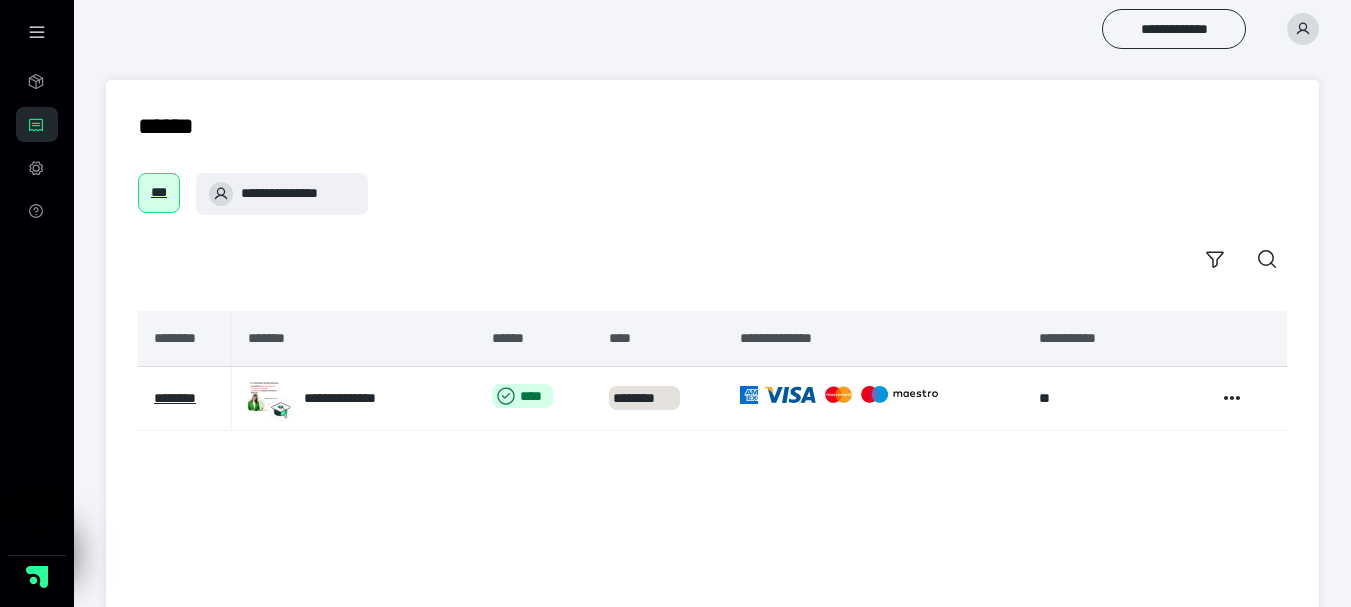 click on "**********" at bounding box center (298, 193) 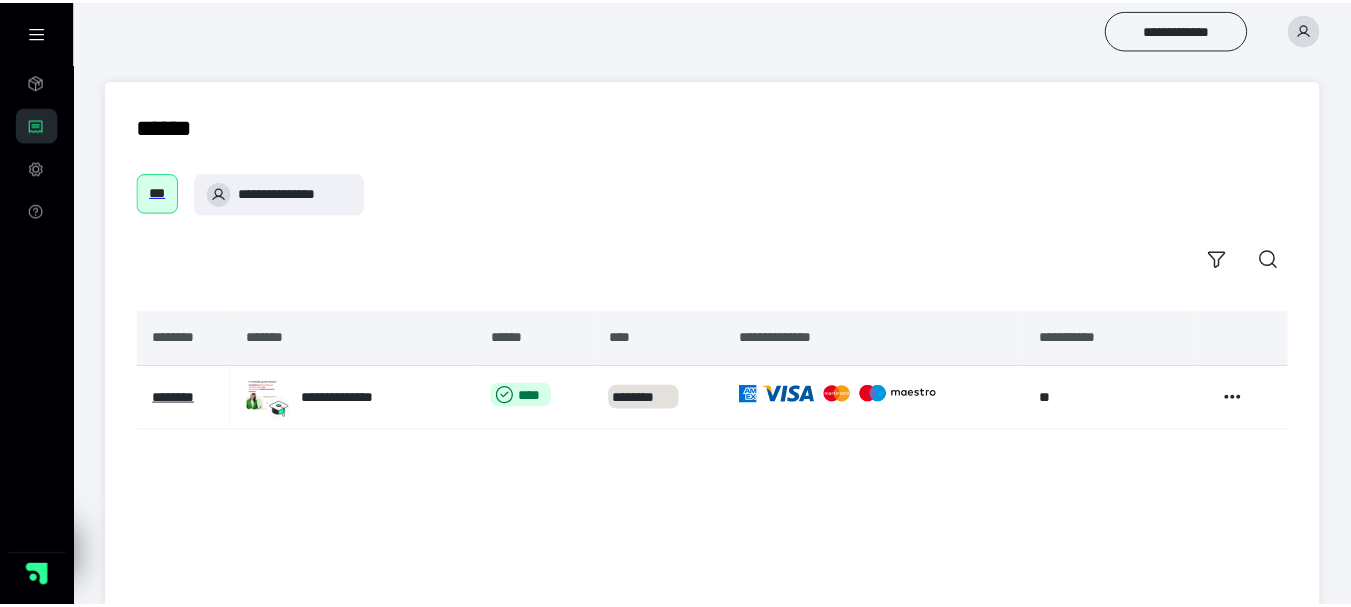 scroll, scrollTop: 0, scrollLeft: 0, axis: both 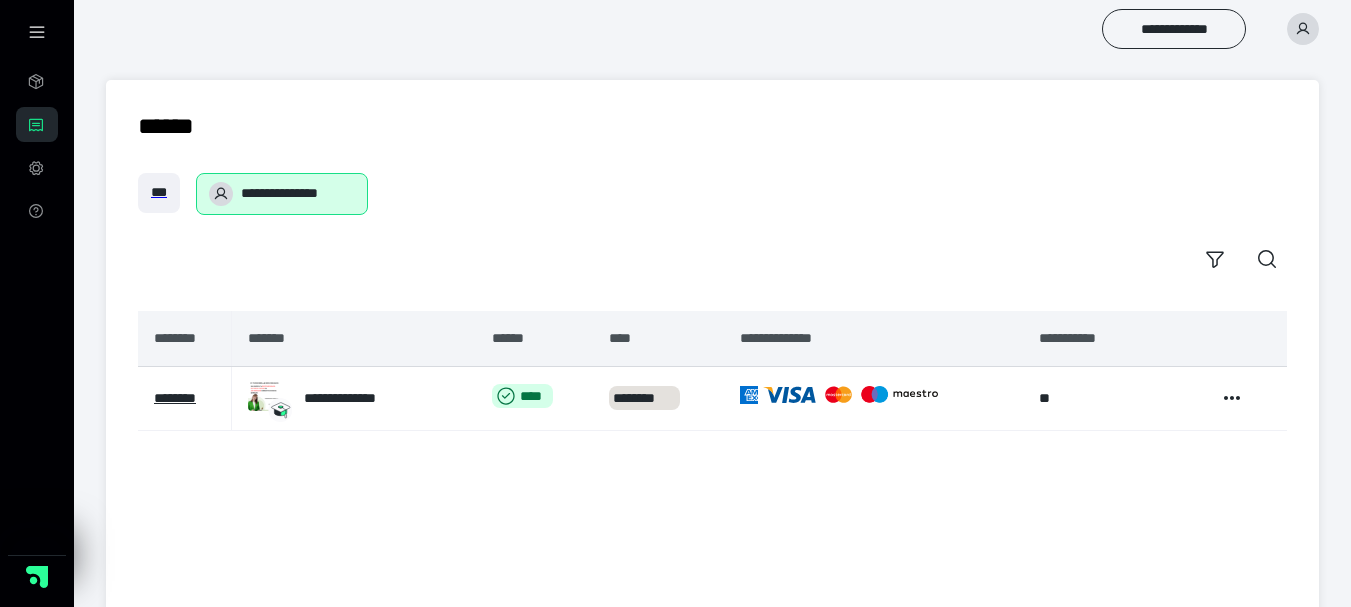 click 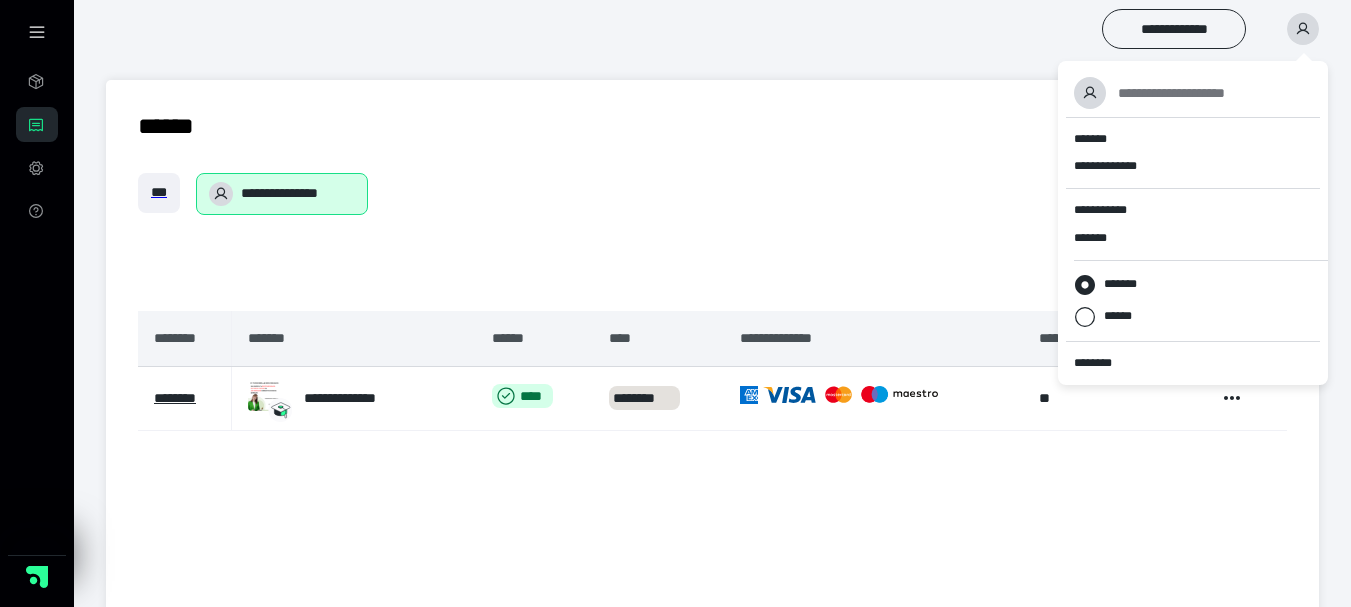 click on "**********" at bounding box center (712, 194) 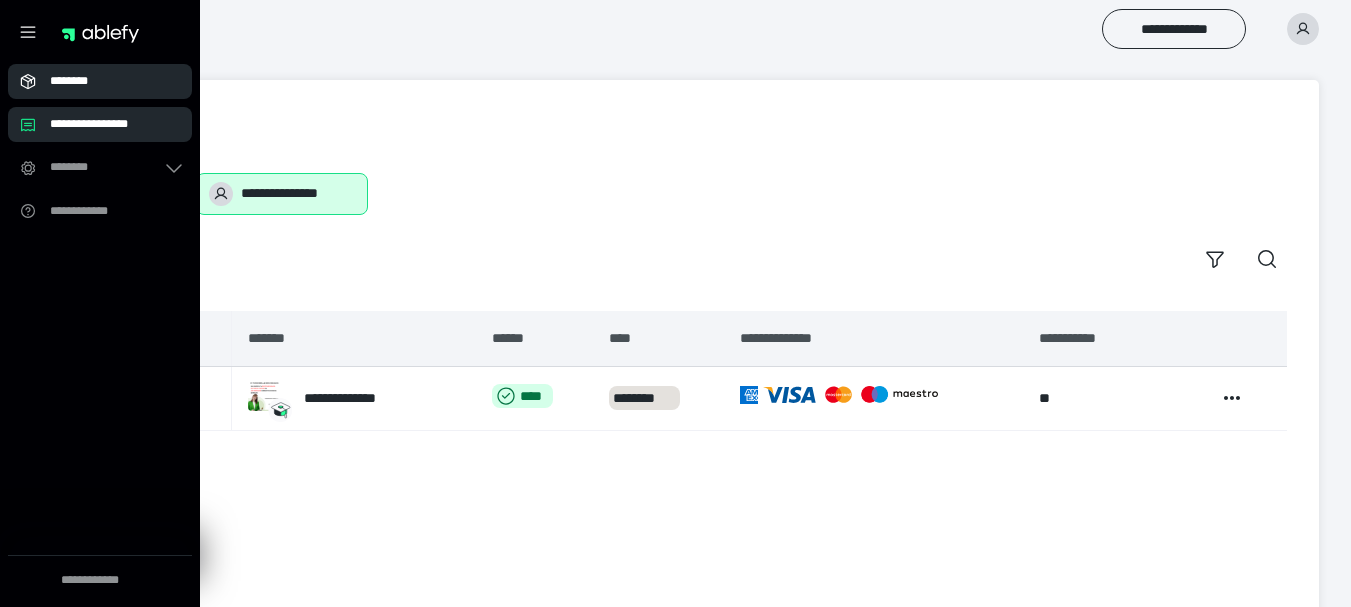 click on "********" at bounding box center [106, 81] 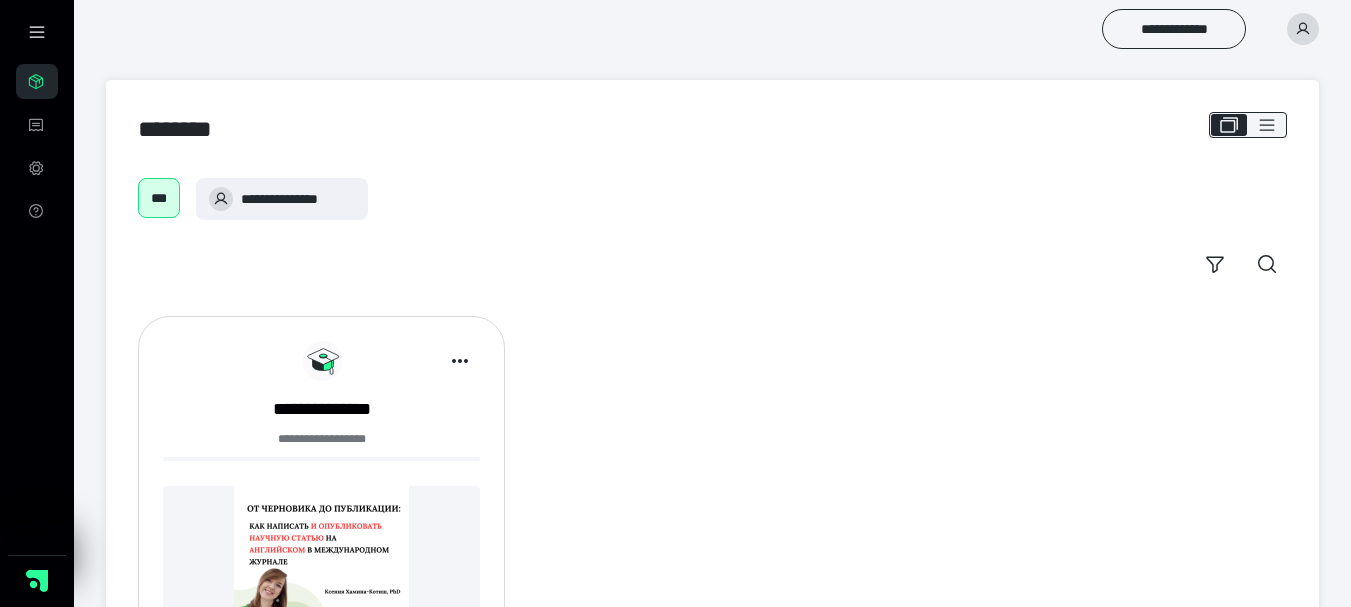 scroll, scrollTop: 175, scrollLeft: 0, axis: vertical 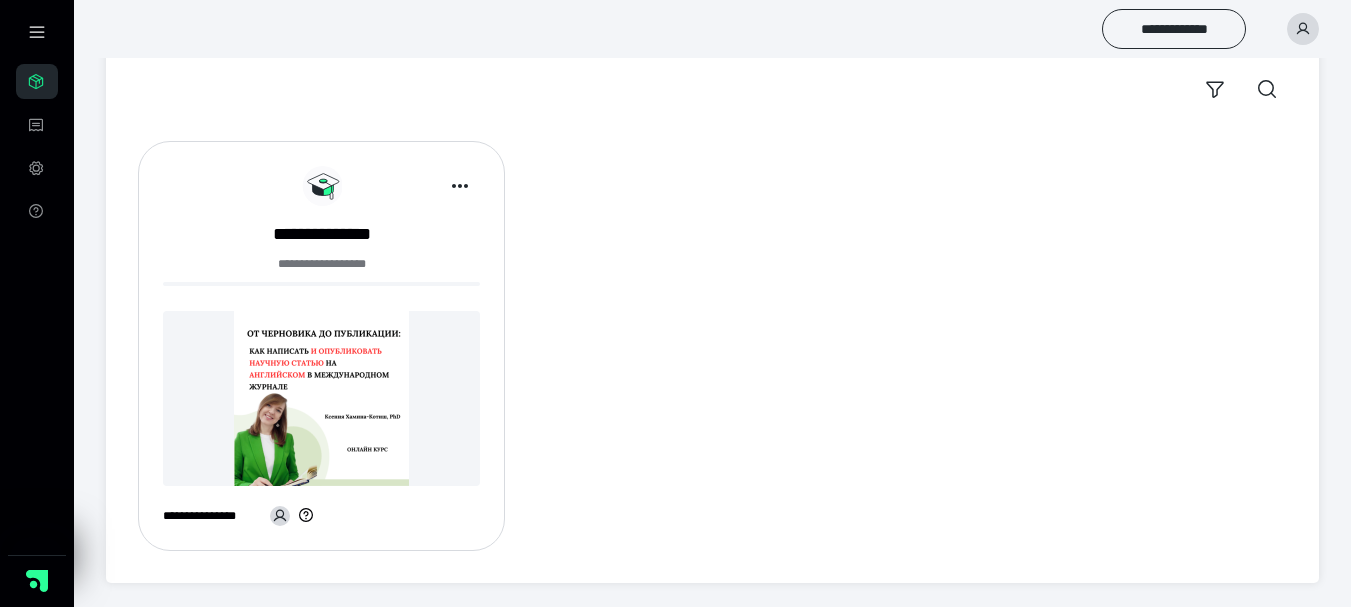 click at bounding box center (321, 398) 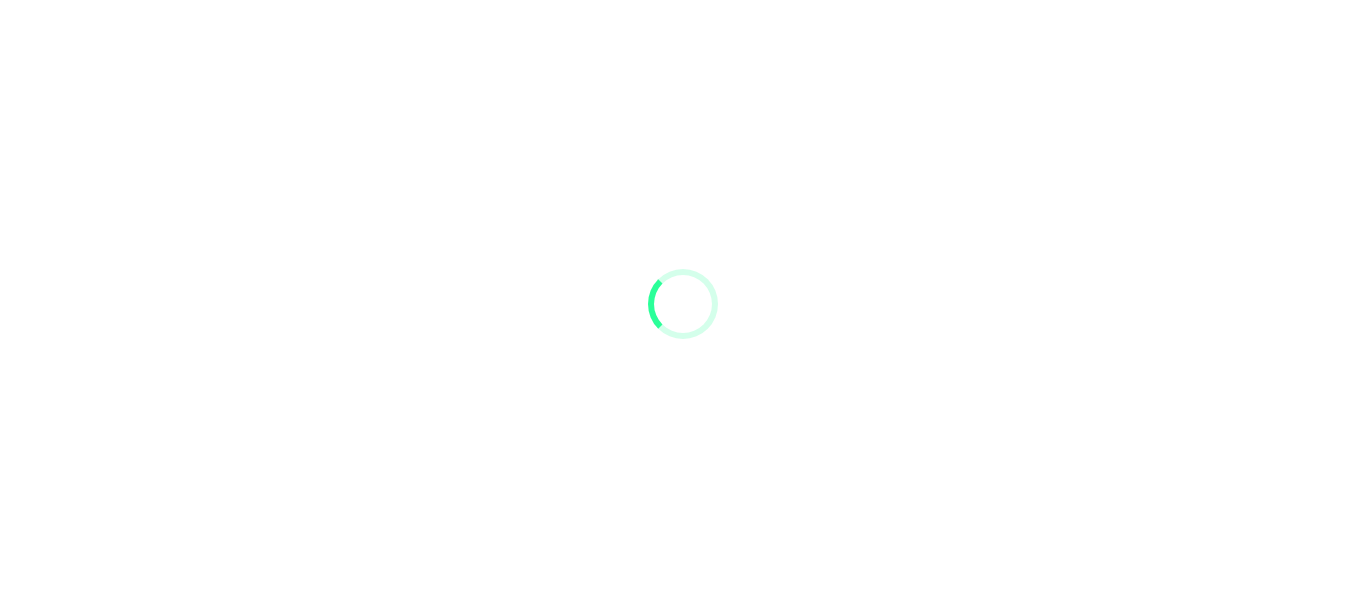 scroll, scrollTop: 0, scrollLeft: 0, axis: both 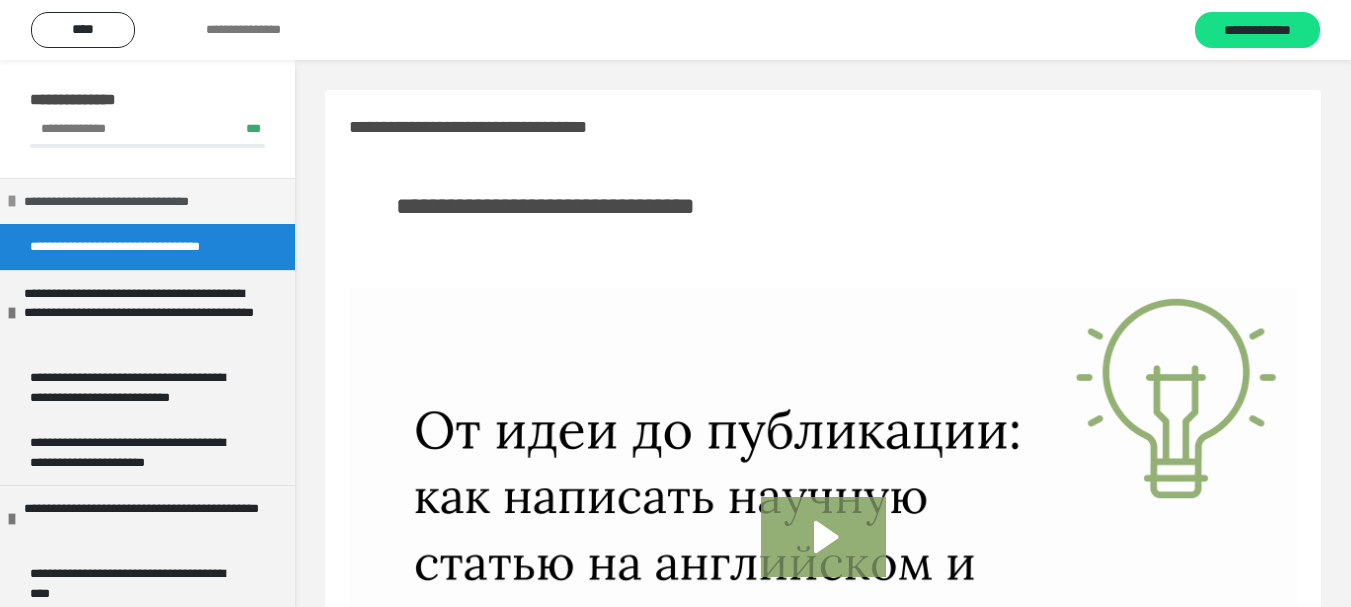click on "**********" at bounding box center (129, 202) 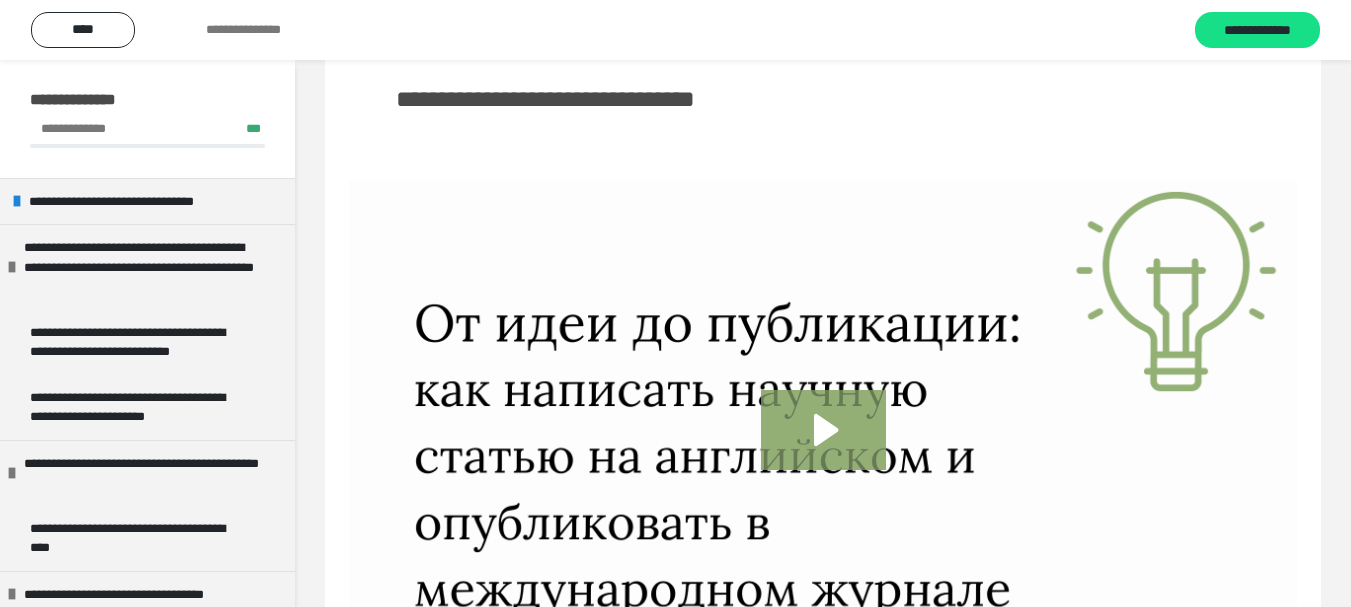 scroll, scrollTop: 268, scrollLeft: 0, axis: vertical 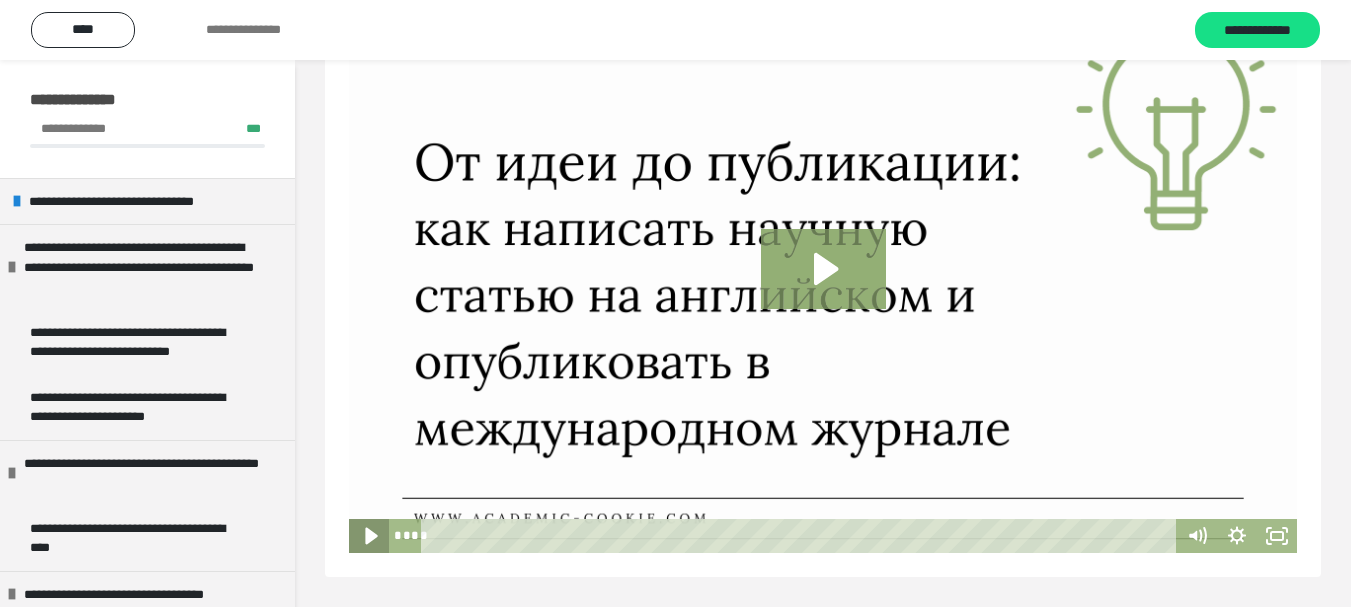 click 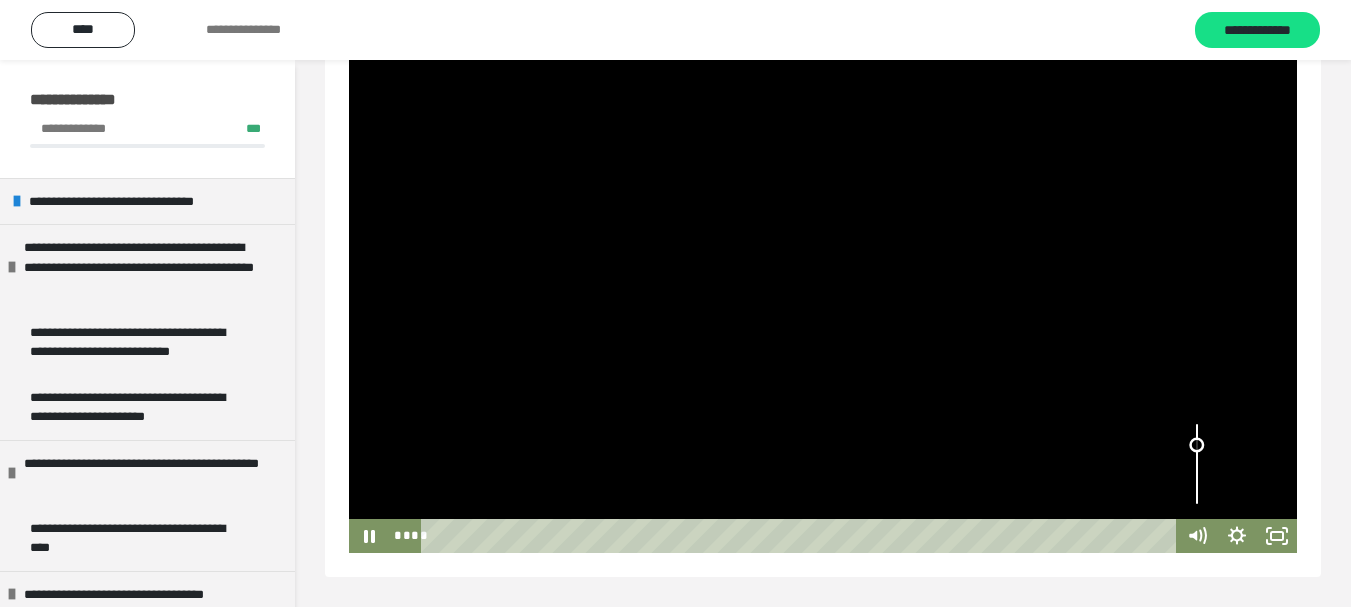 click at bounding box center [1197, 464] 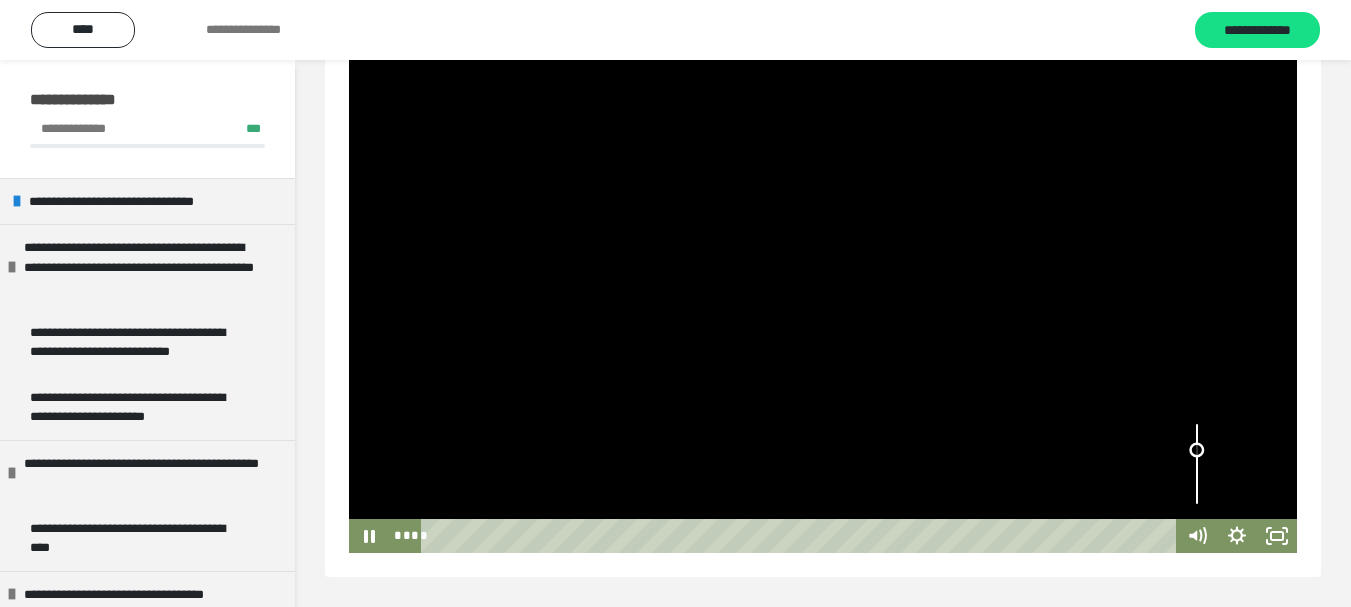 click at bounding box center (1196, 450) 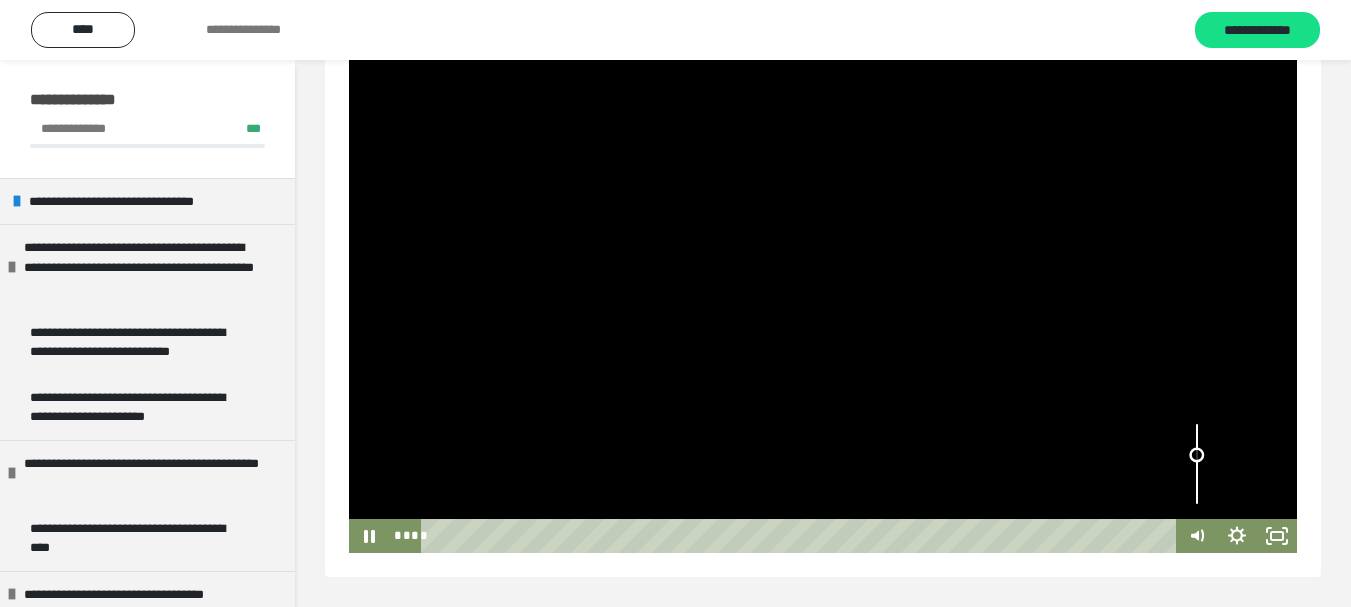 click at bounding box center [1196, 455] 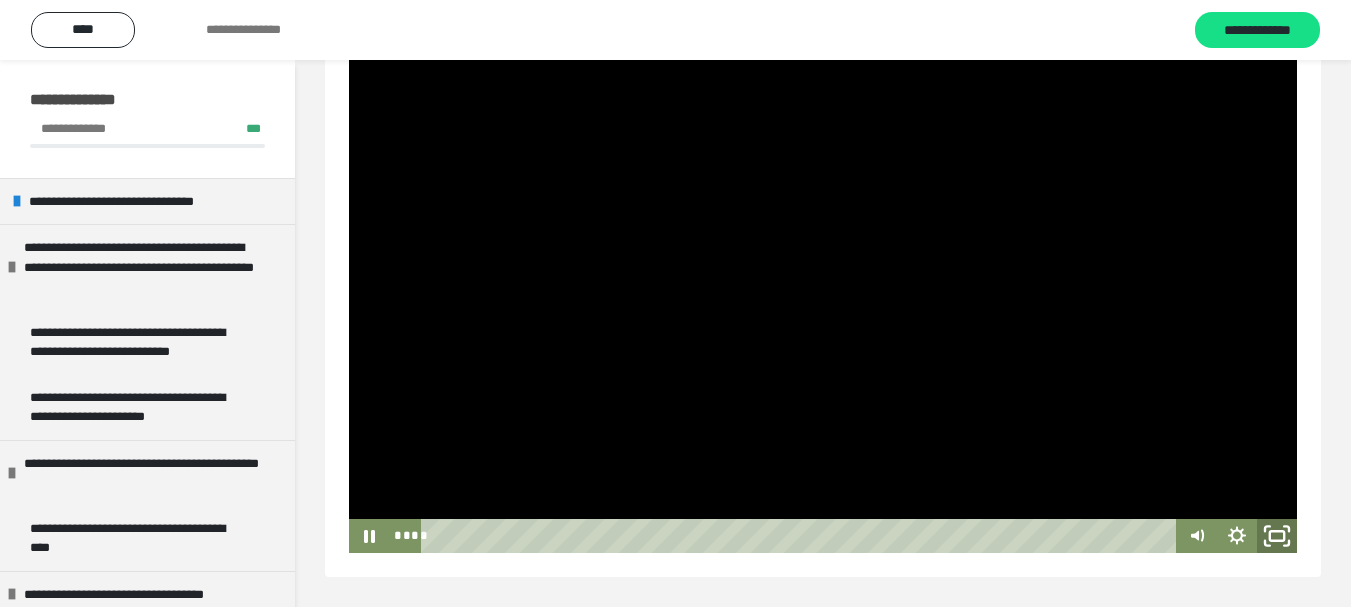 click 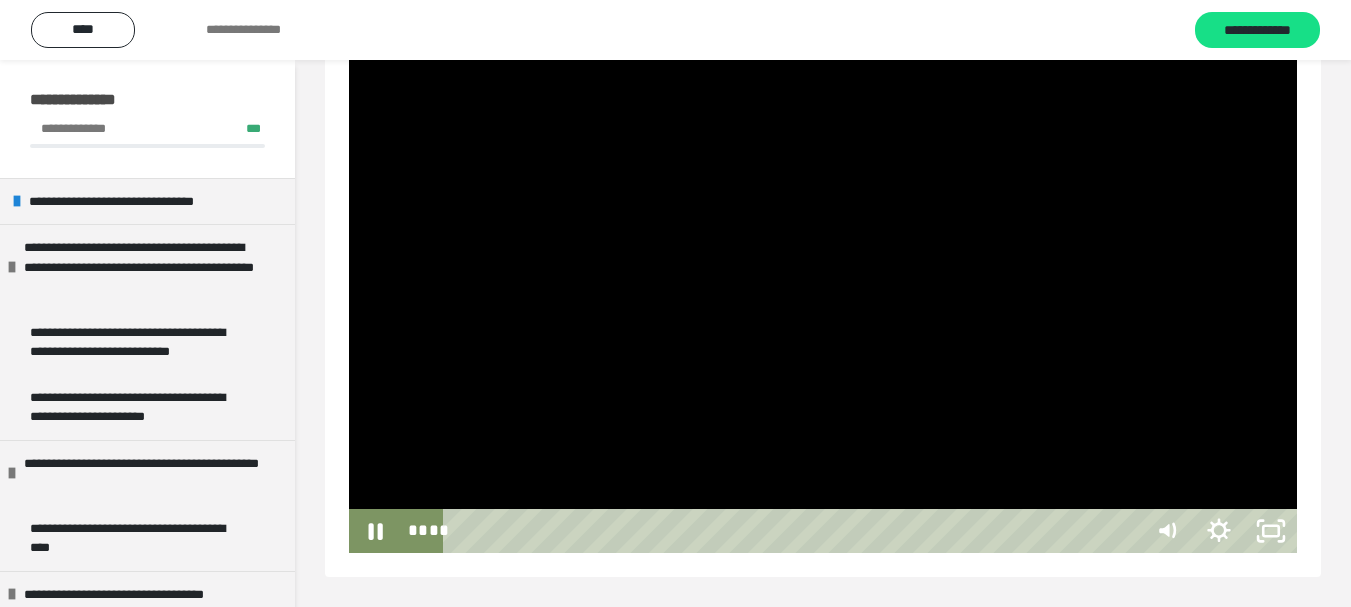 scroll, scrollTop: 117, scrollLeft: 0, axis: vertical 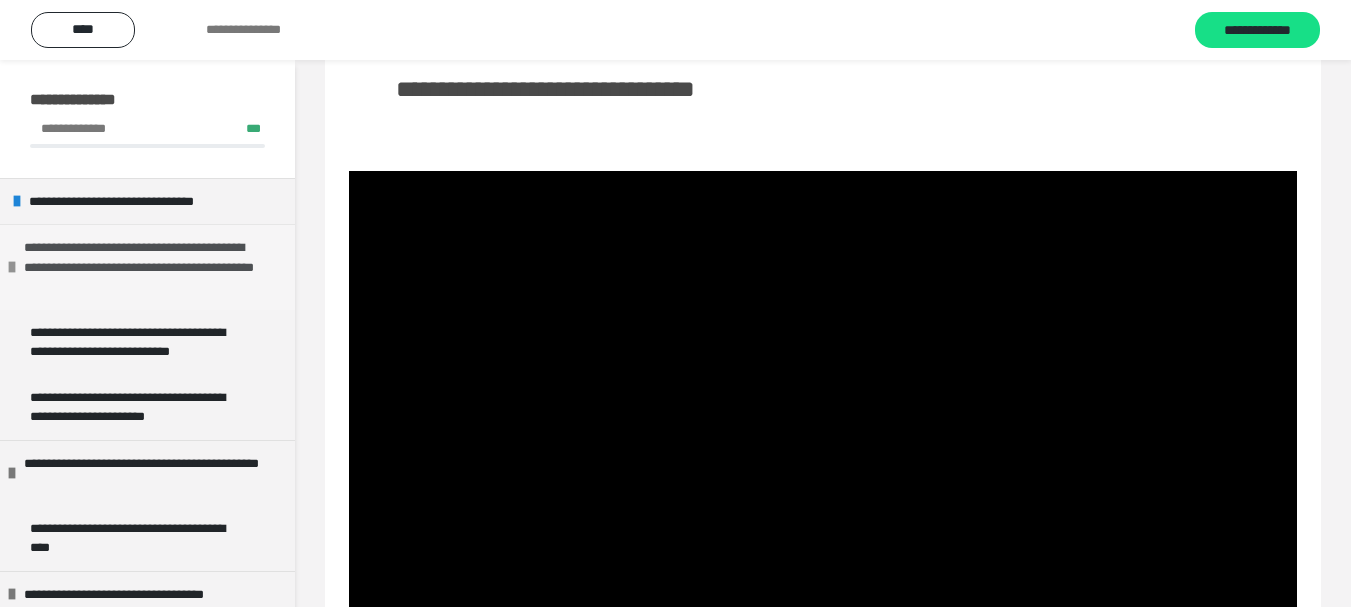 click on "**********" at bounding box center [144, 267] 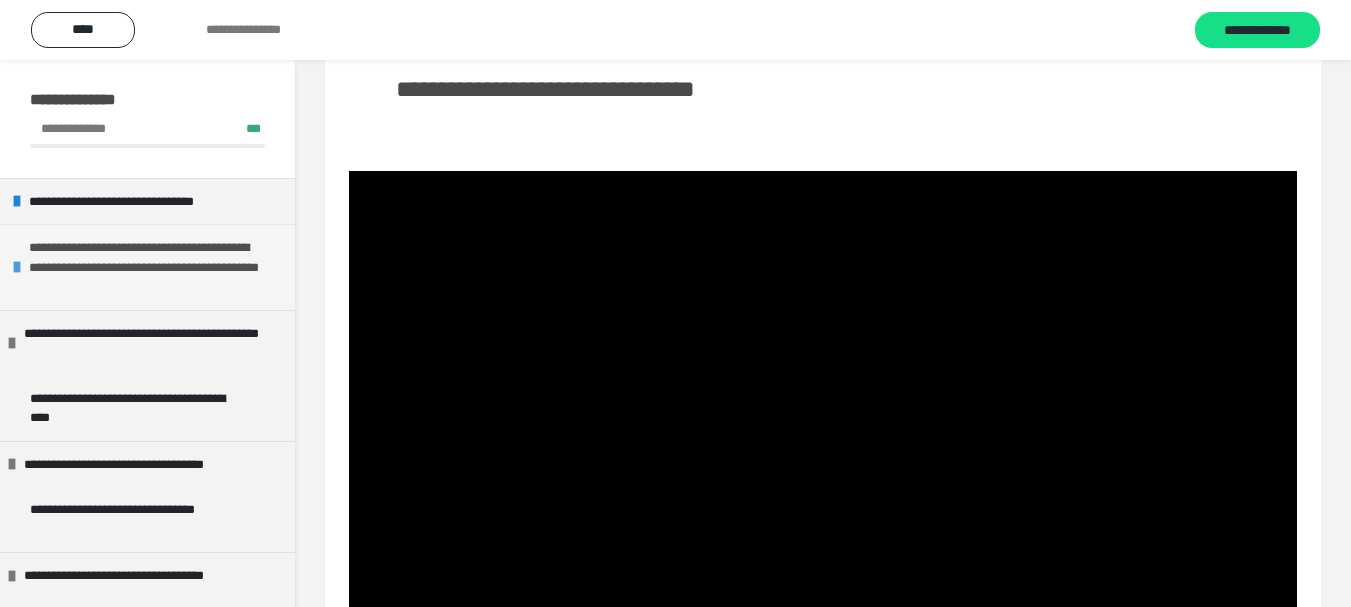 click on "**********" at bounding box center (149, 267) 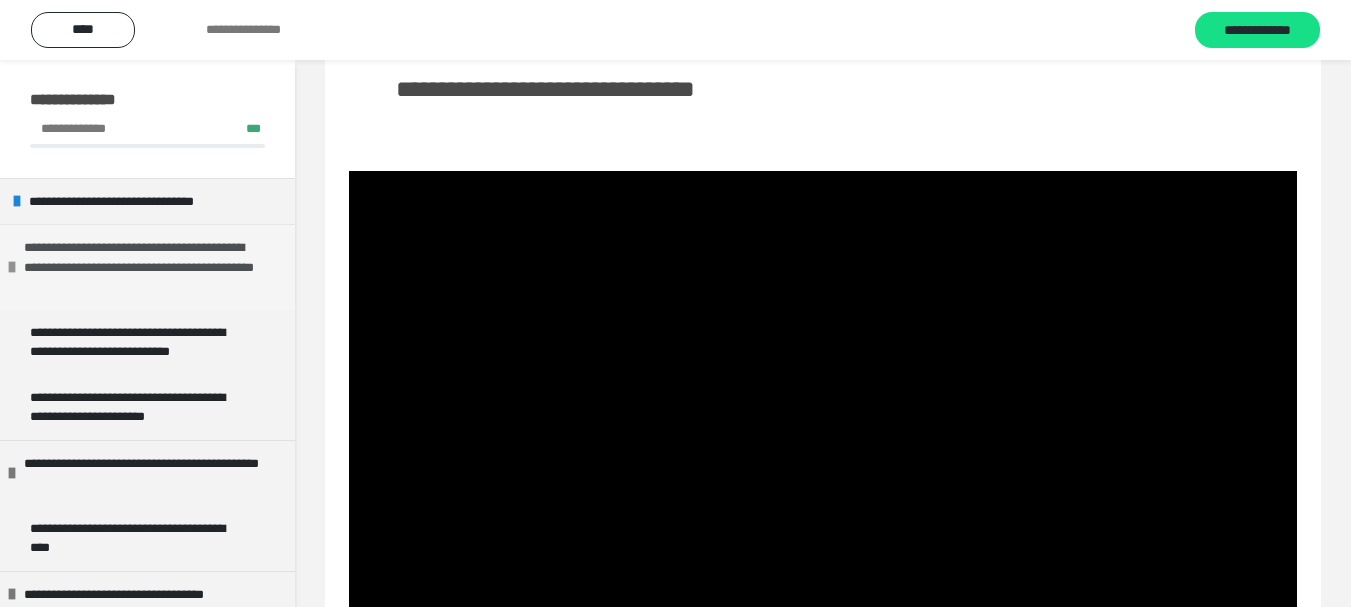click on "**********" at bounding box center [144, 267] 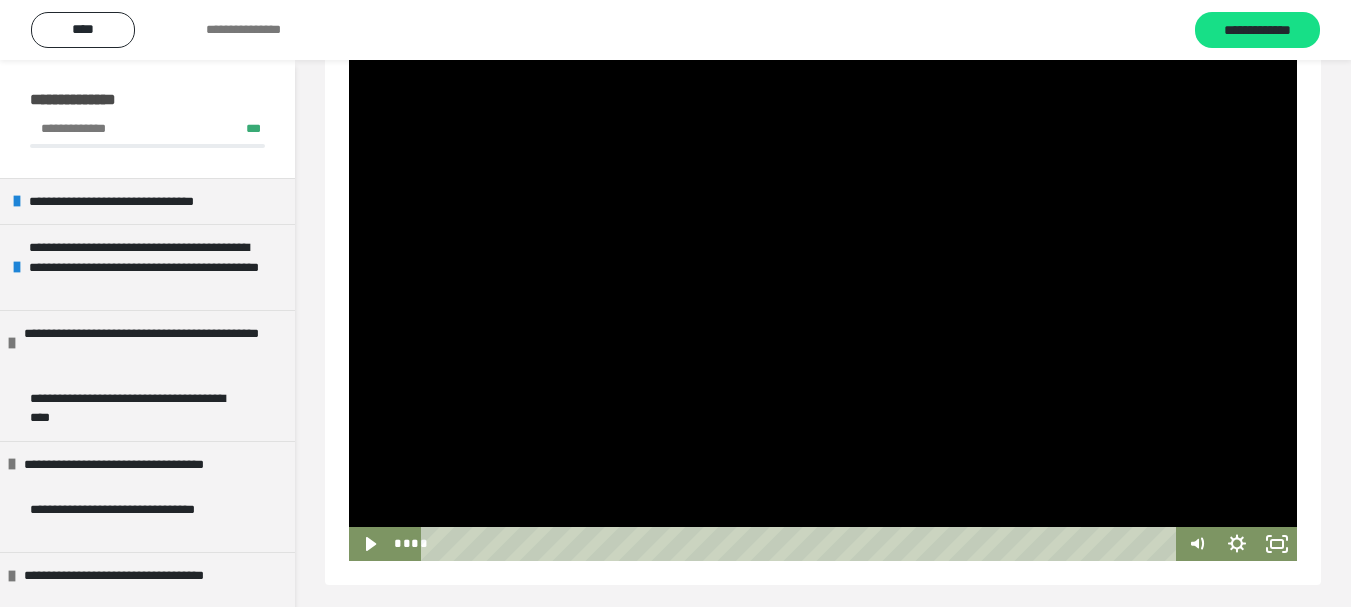 scroll, scrollTop: 268, scrollLeft: 0, axis: vertical 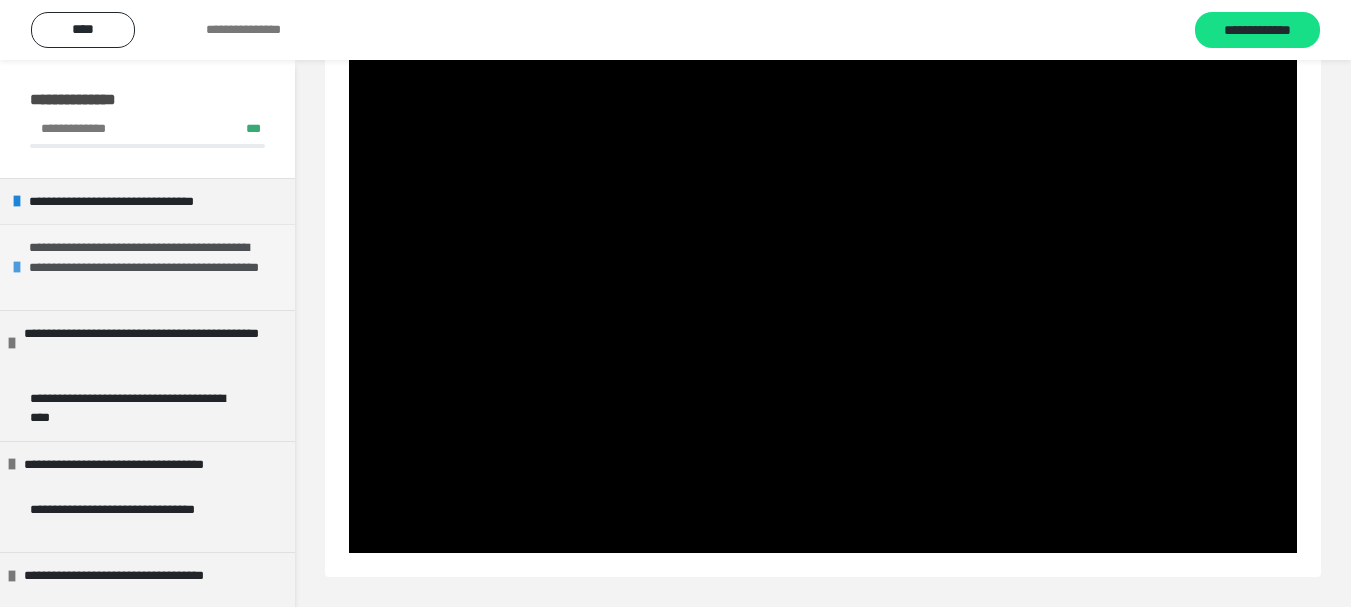 click on "**********" at bounding box center [149, 267] 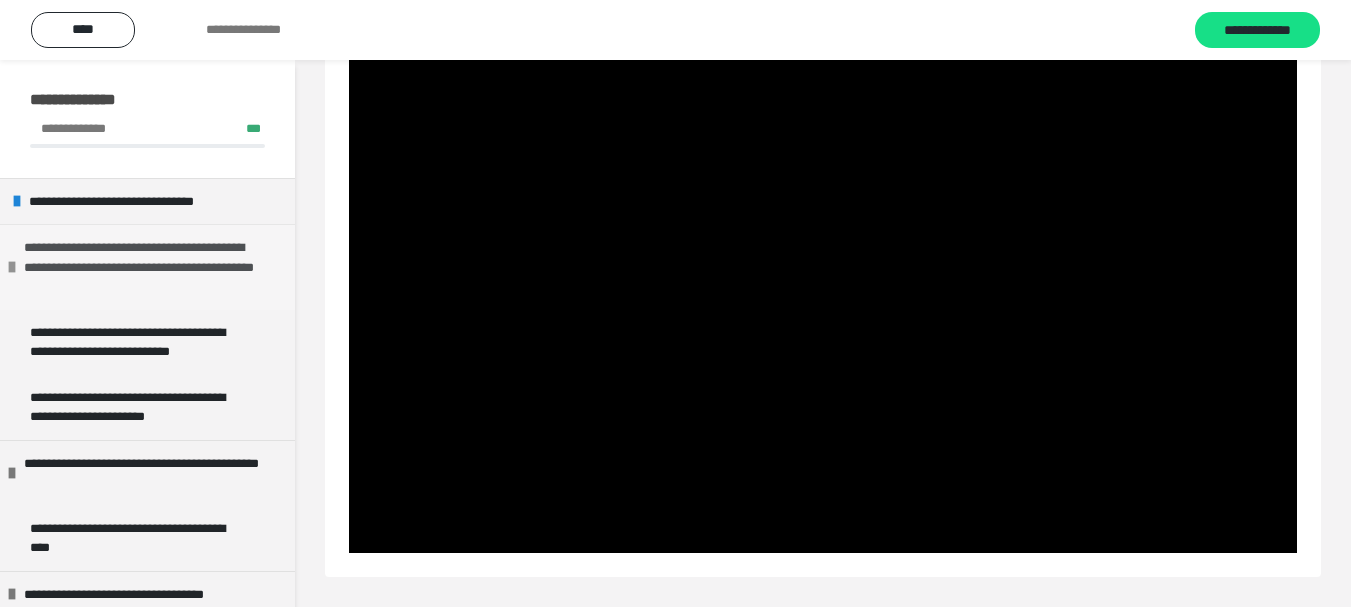 click on "**********" at bounding box center (144, 267) 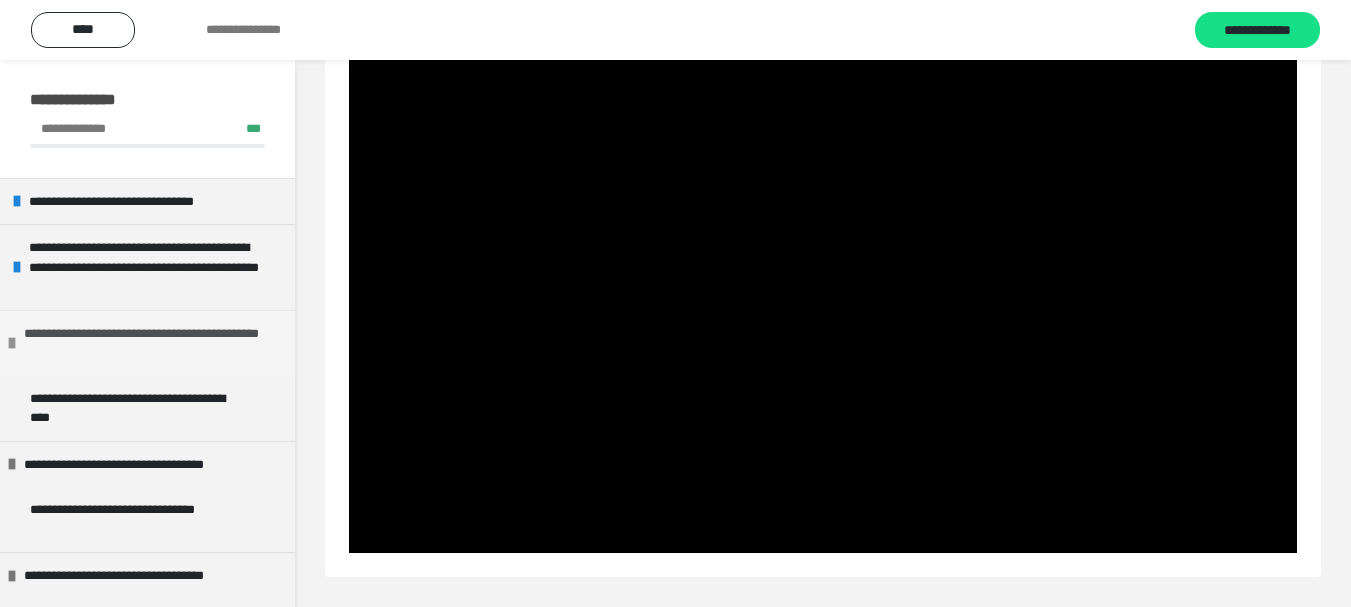 click at bounding box center [12, 343] 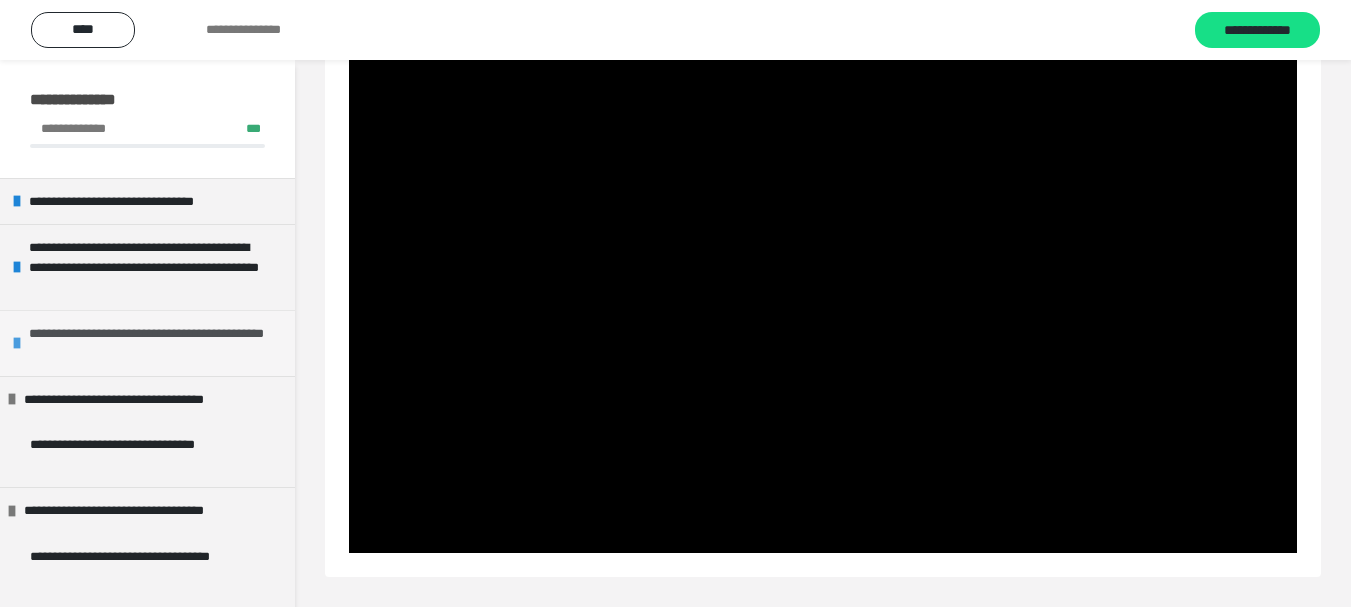 click at bounding box center [17, 343] 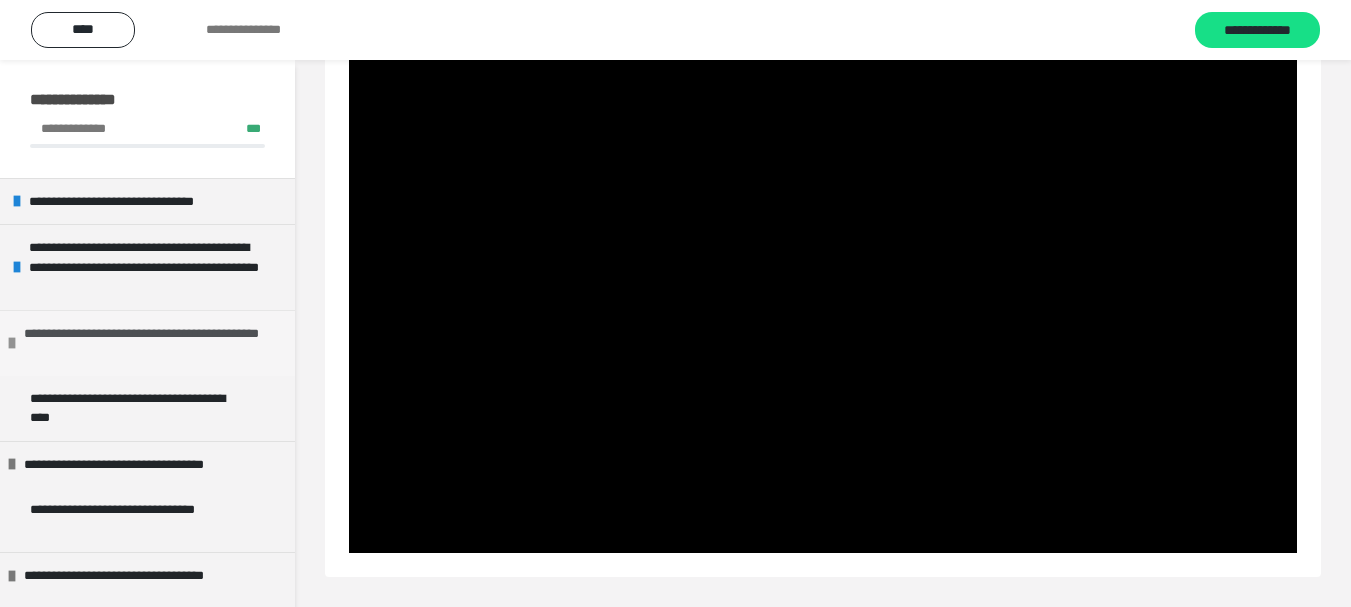 click at bounding box center (12, 343) 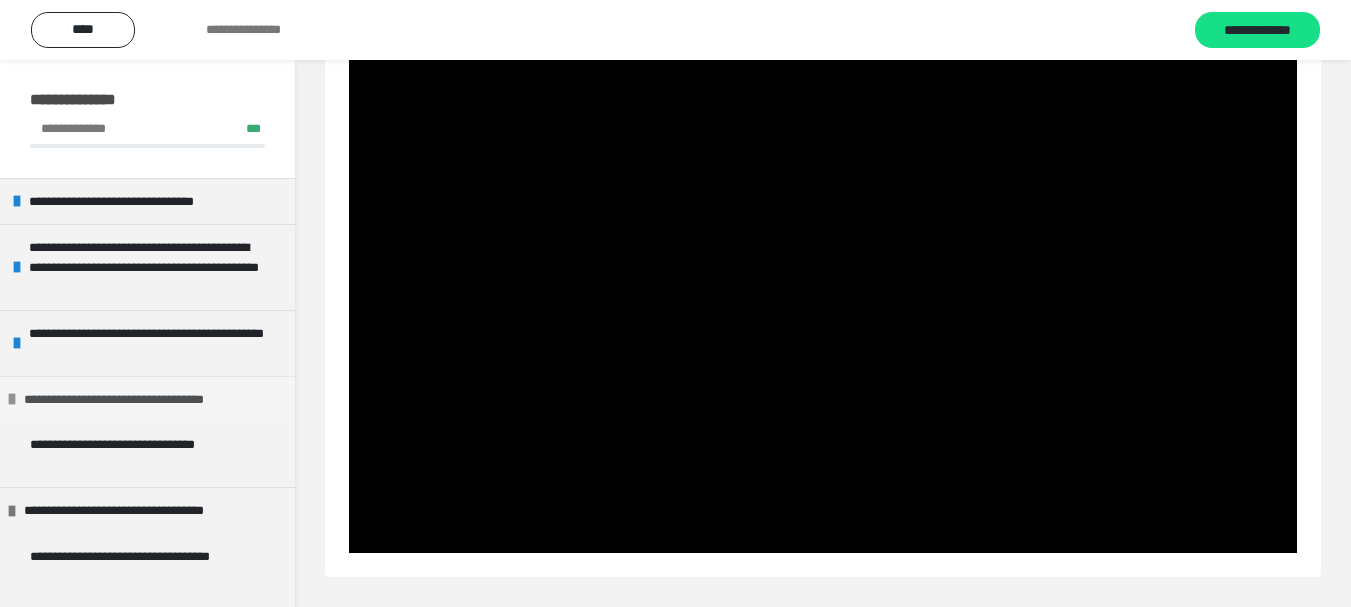 click at bounding box center (12, 399) 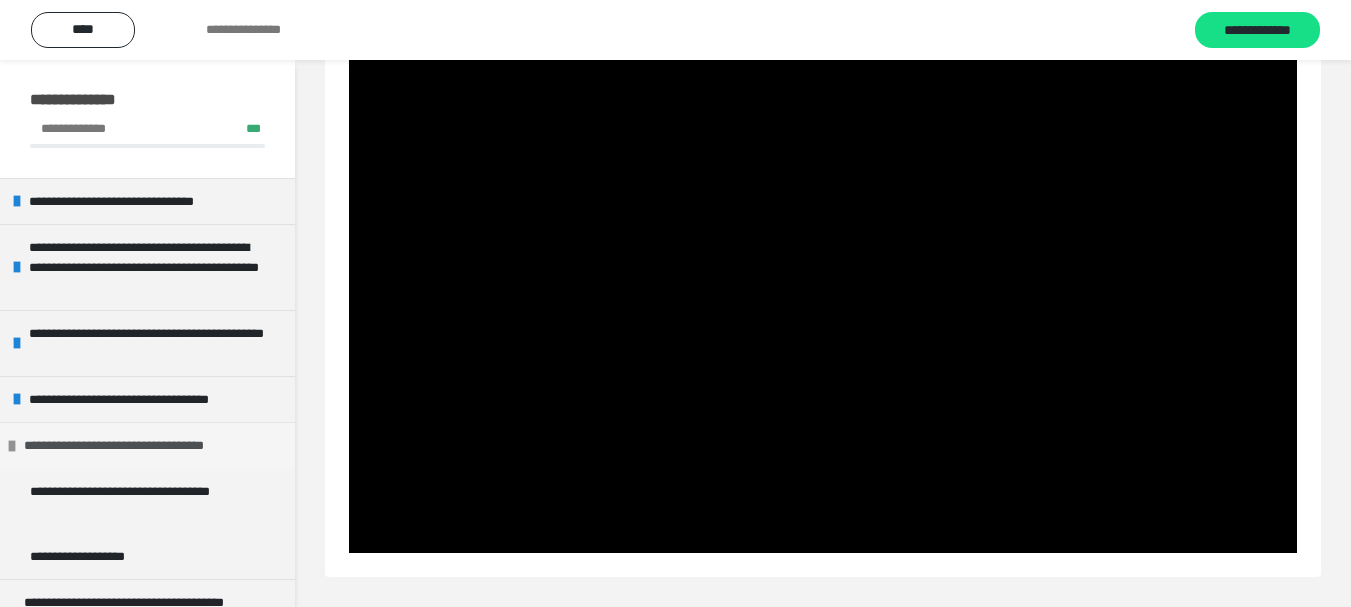 click on "**********" at bounding box center [133, 446] 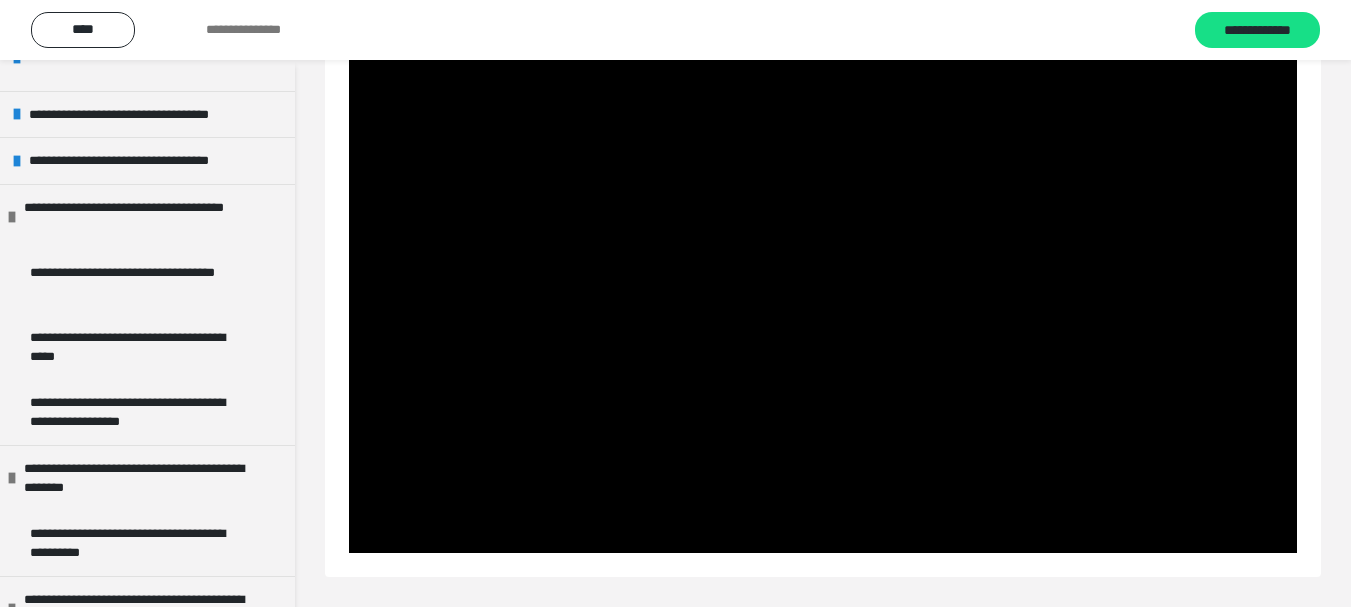 scroll, scrollTop: 289, scrollLeft: 0, axis: vertical 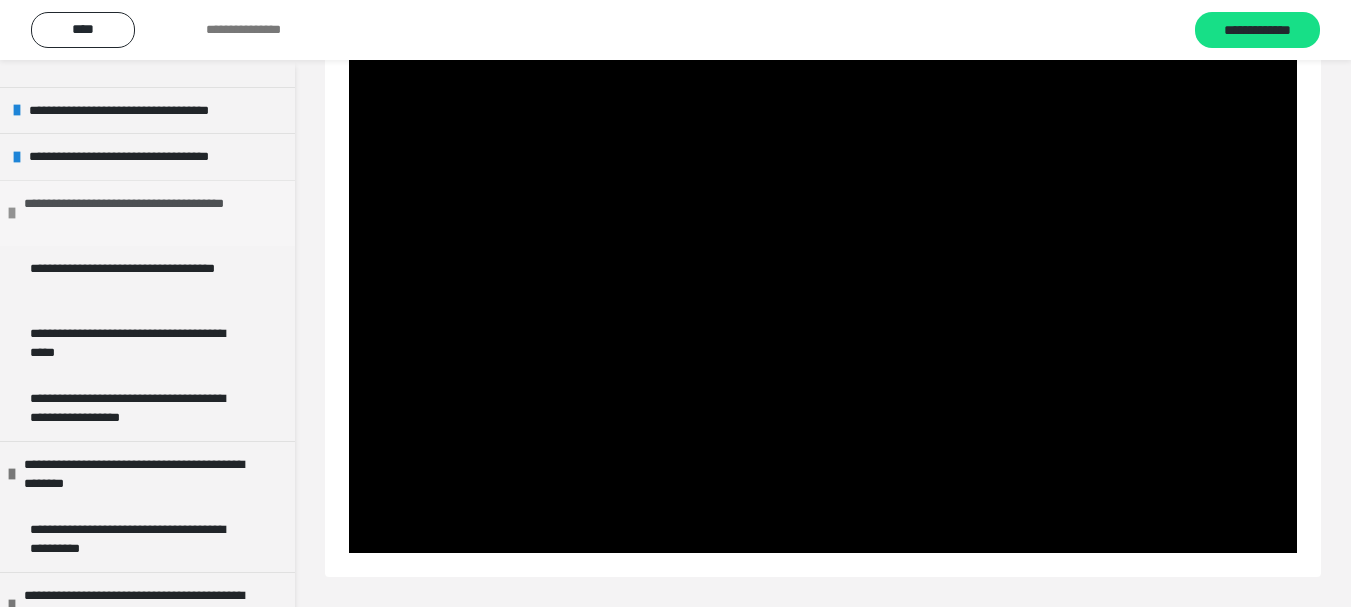 click at bounding box center (12, 213) 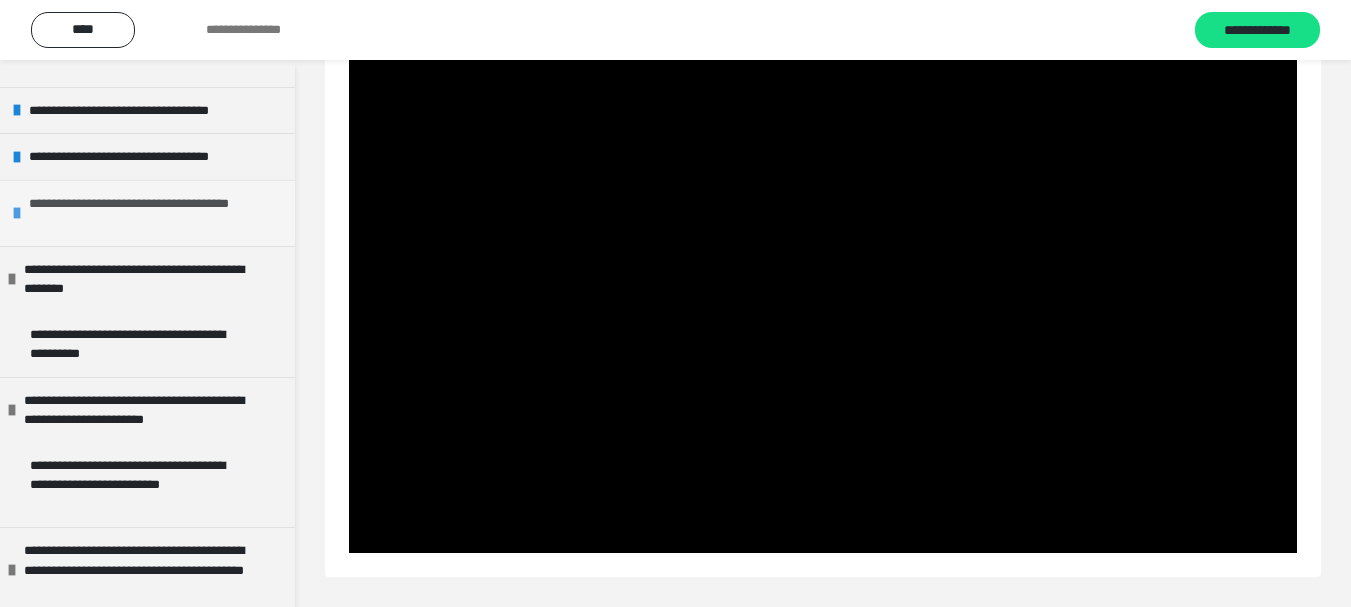 click on "**********" at bounding box center [149, 213] 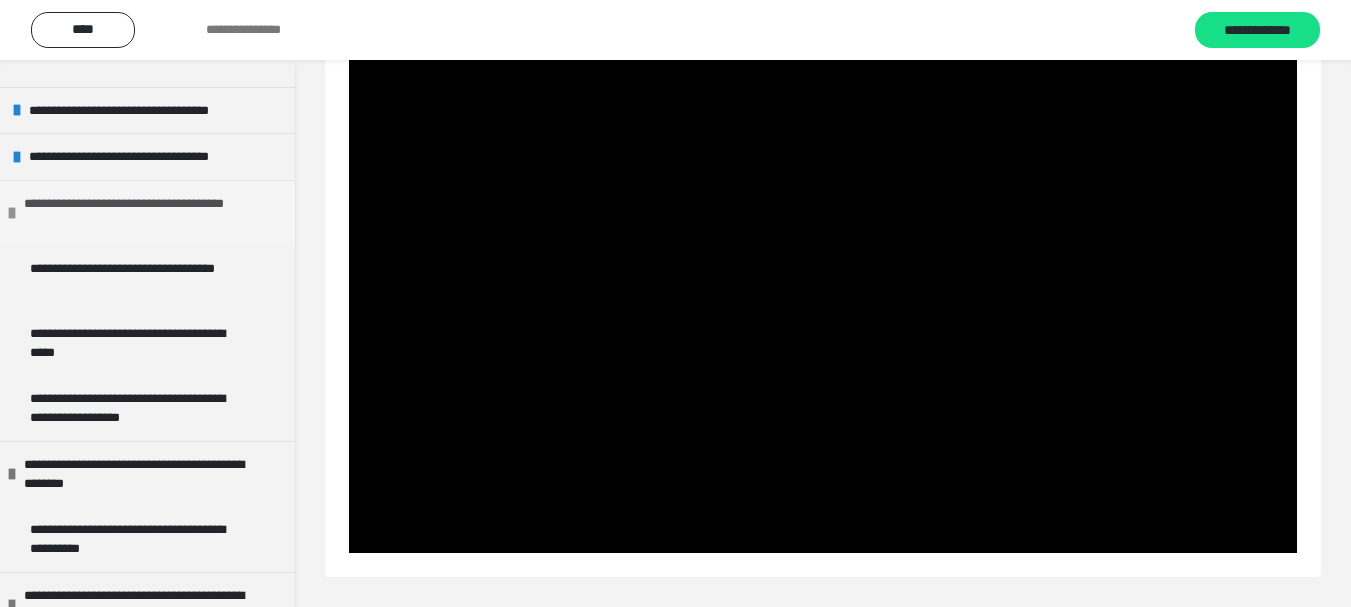 click on "**********" at bounding box center [144, 213] 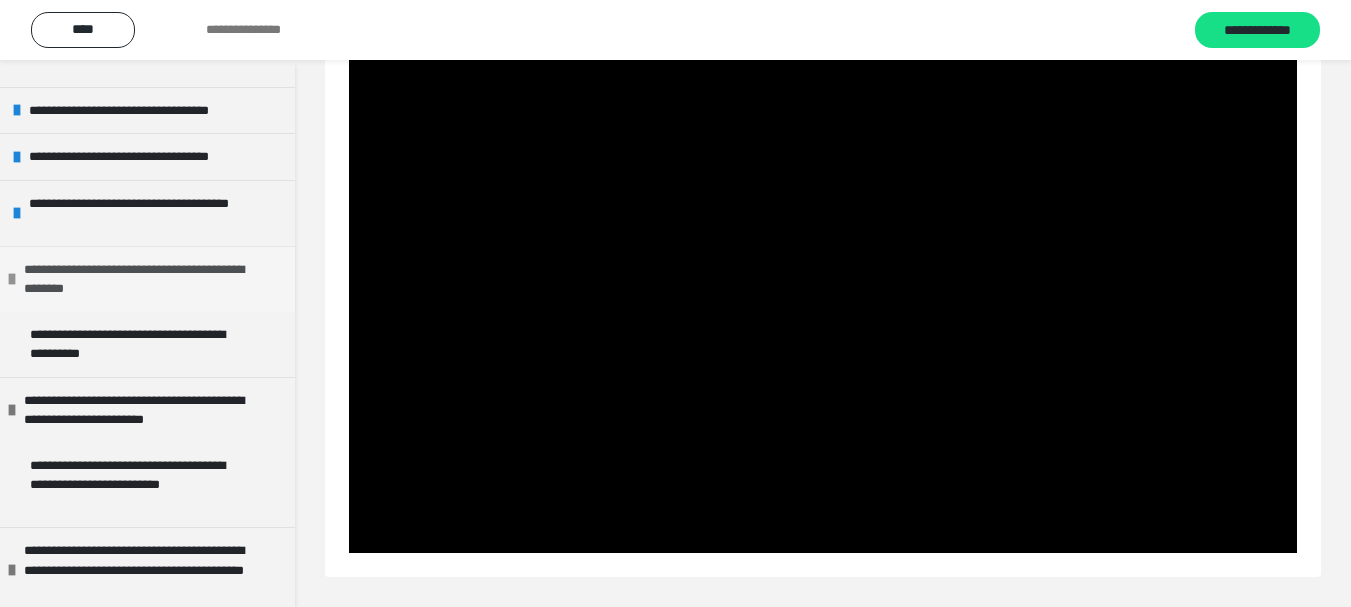 click on "**********" at bounding box center [144, 279] 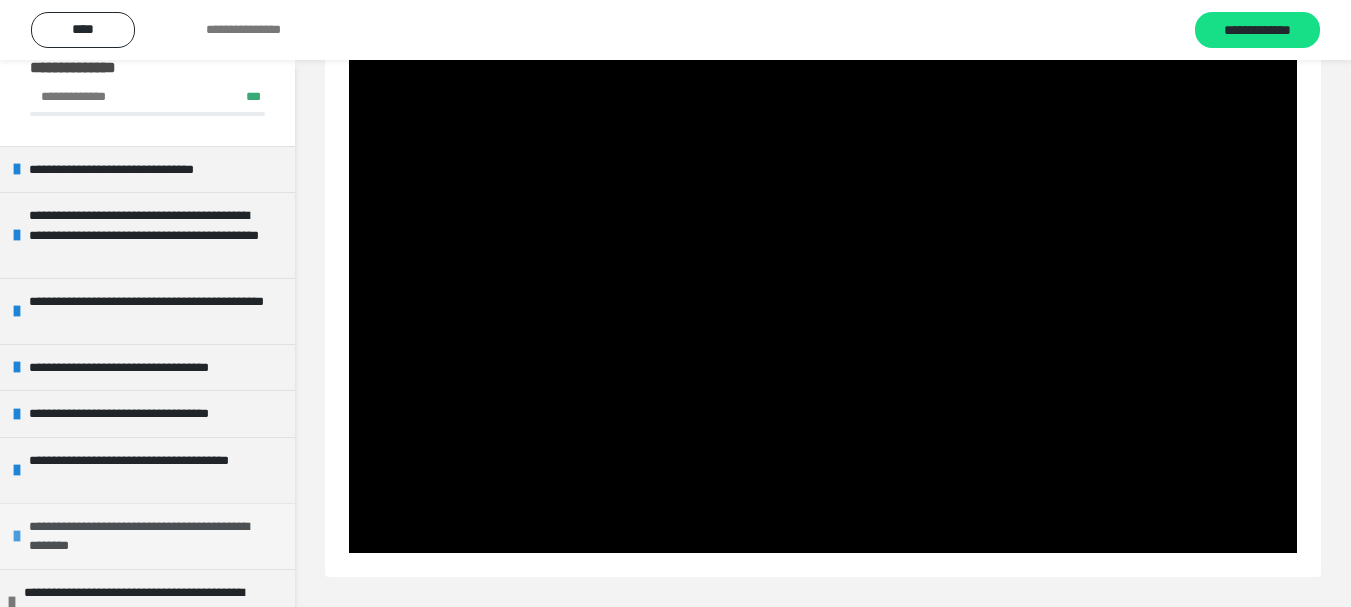 scroll, scrollTop: 0, scrollLeft: 0, axis: both 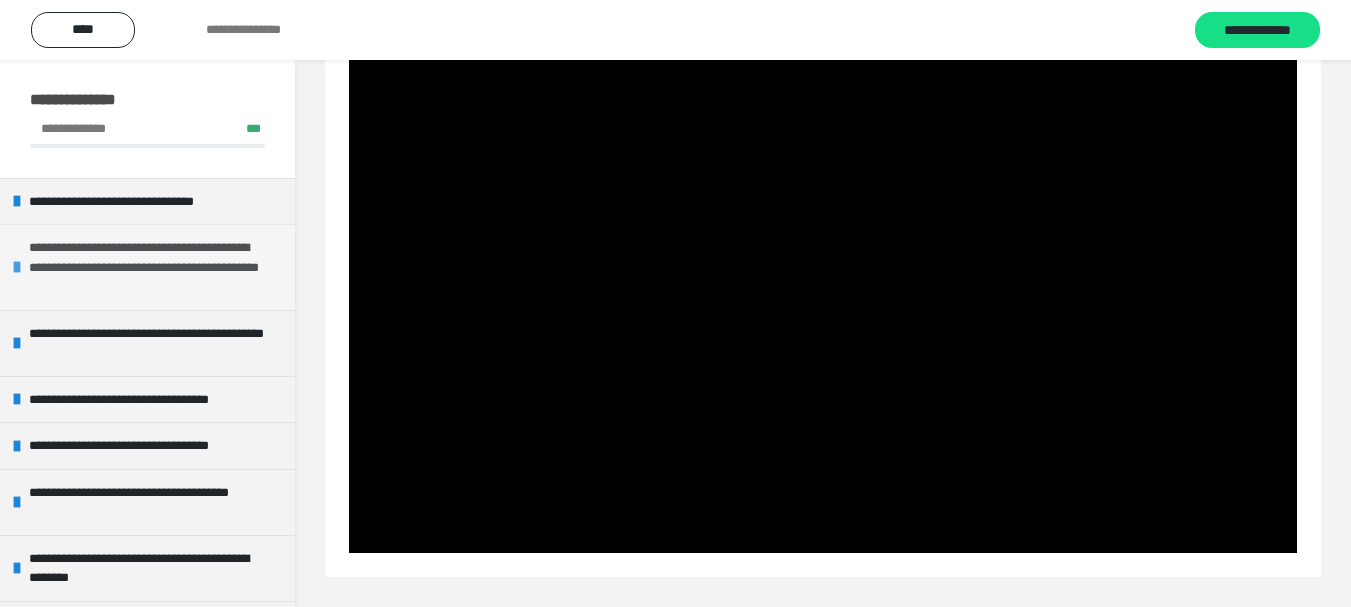 click at bounding box center (17, 267) 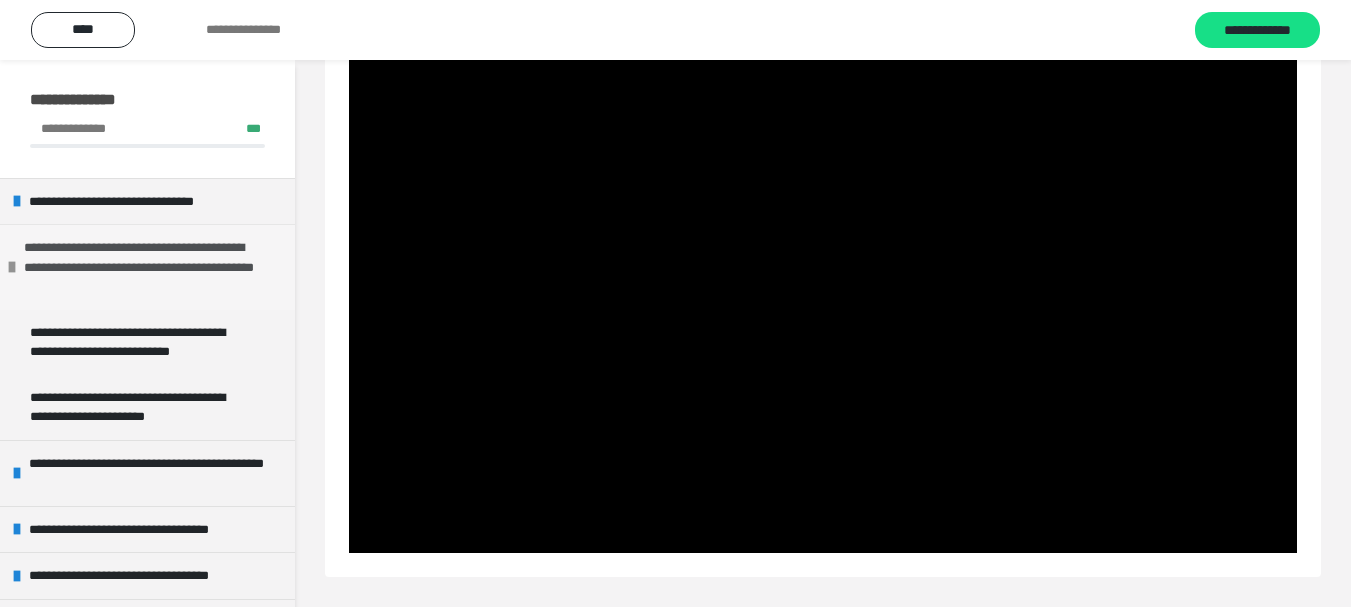 click at bounding box center [12, 267] 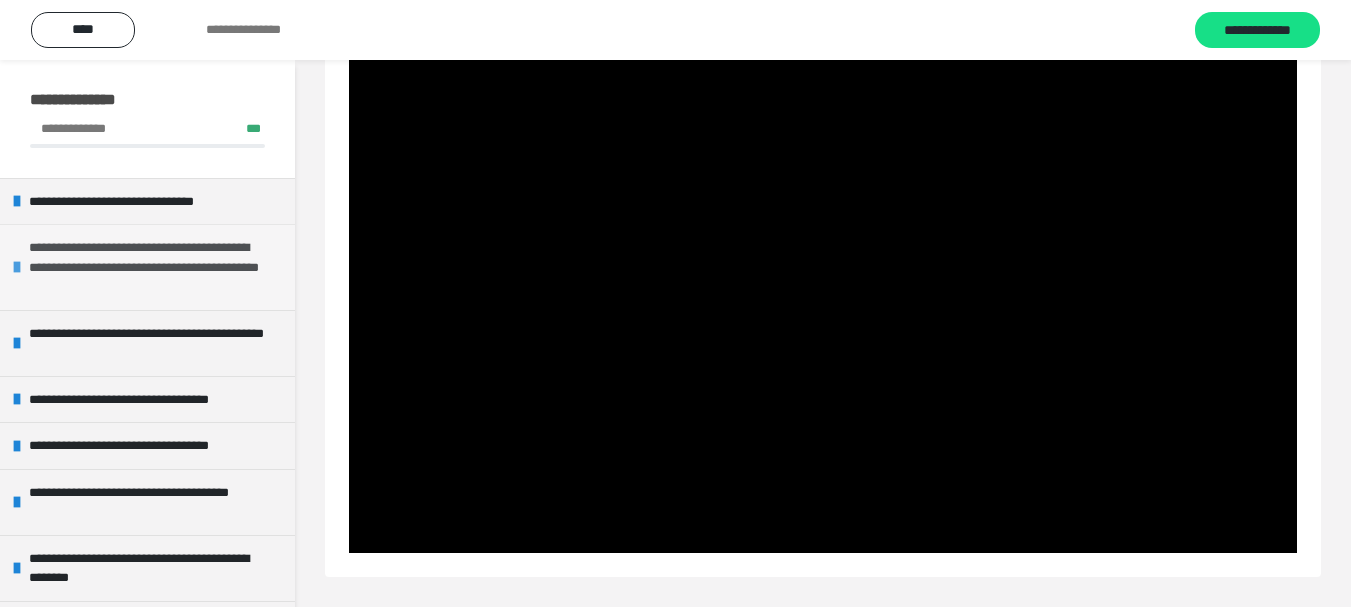 click at bounding box center [17, 267] 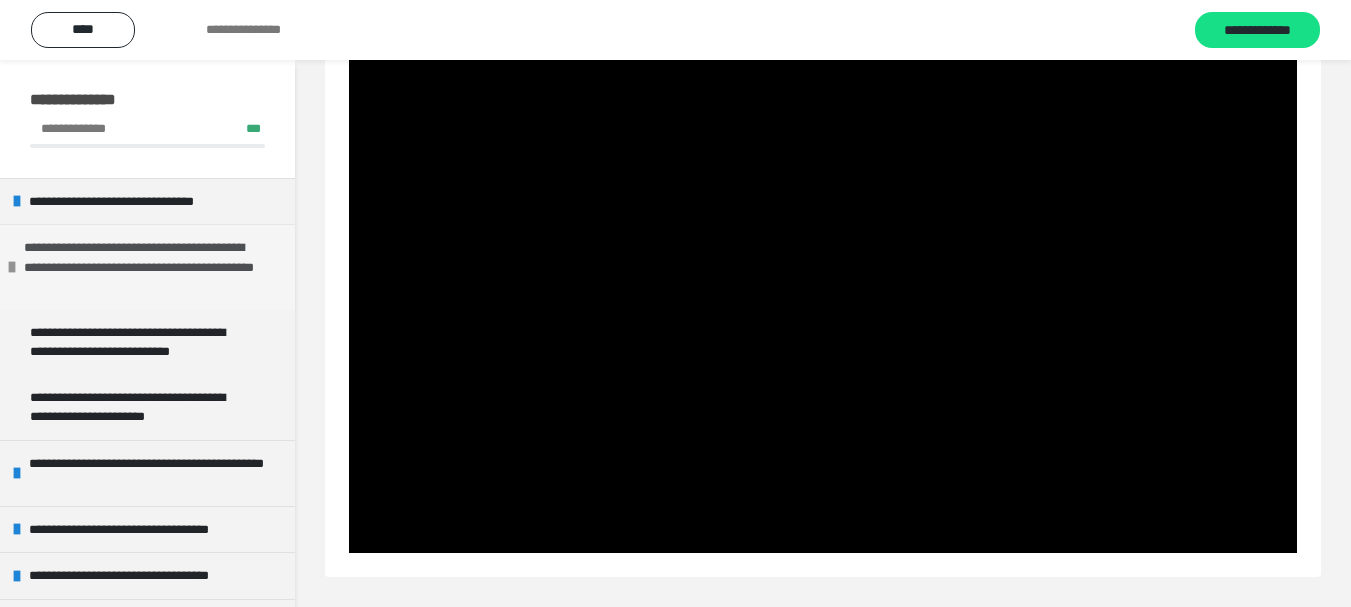 click at bounding box center [12, 267] 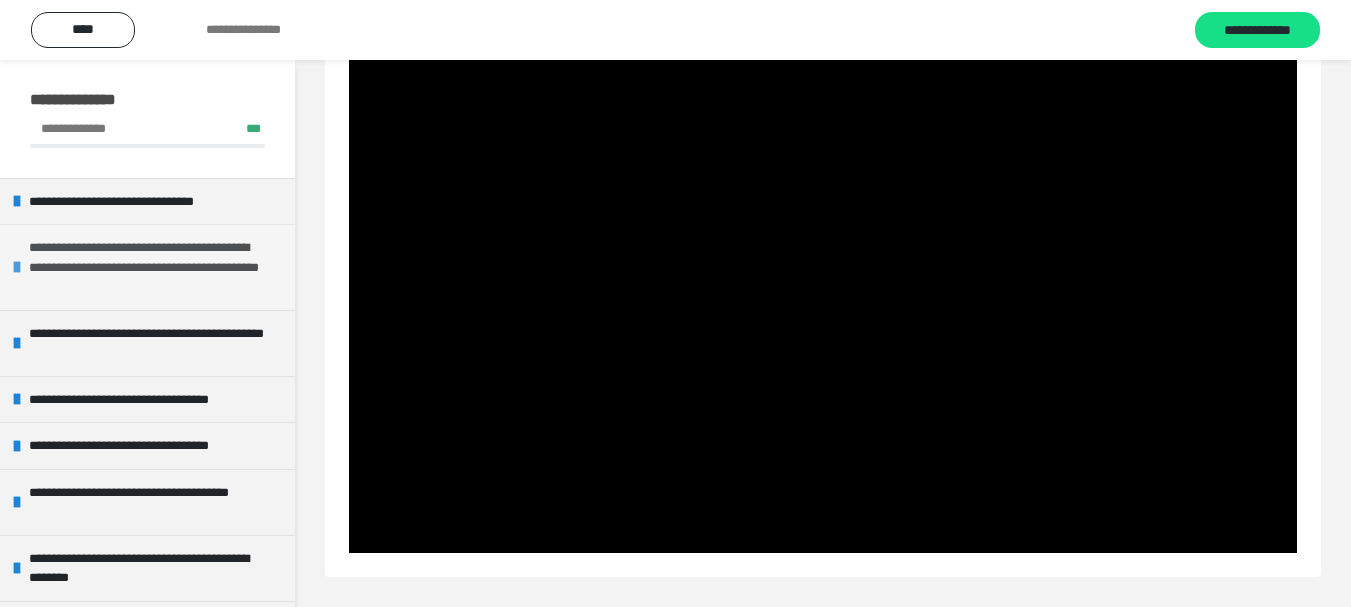 click at bounding box center [17, 267] 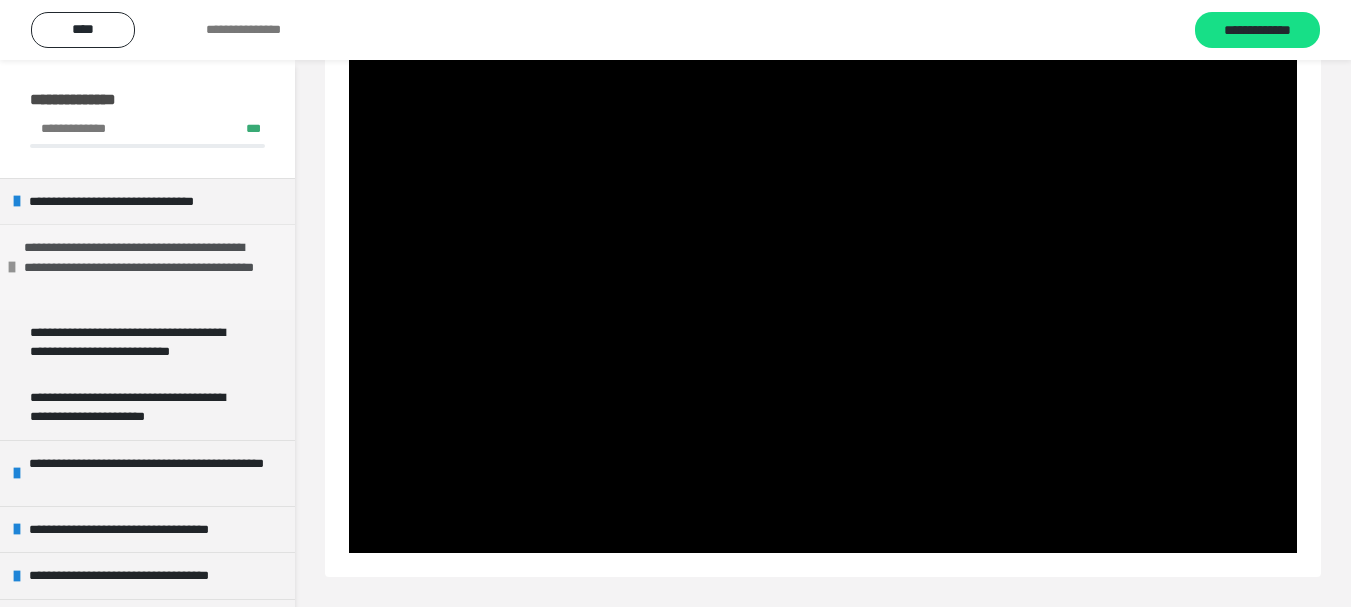 click at bounding box center [12, 267] 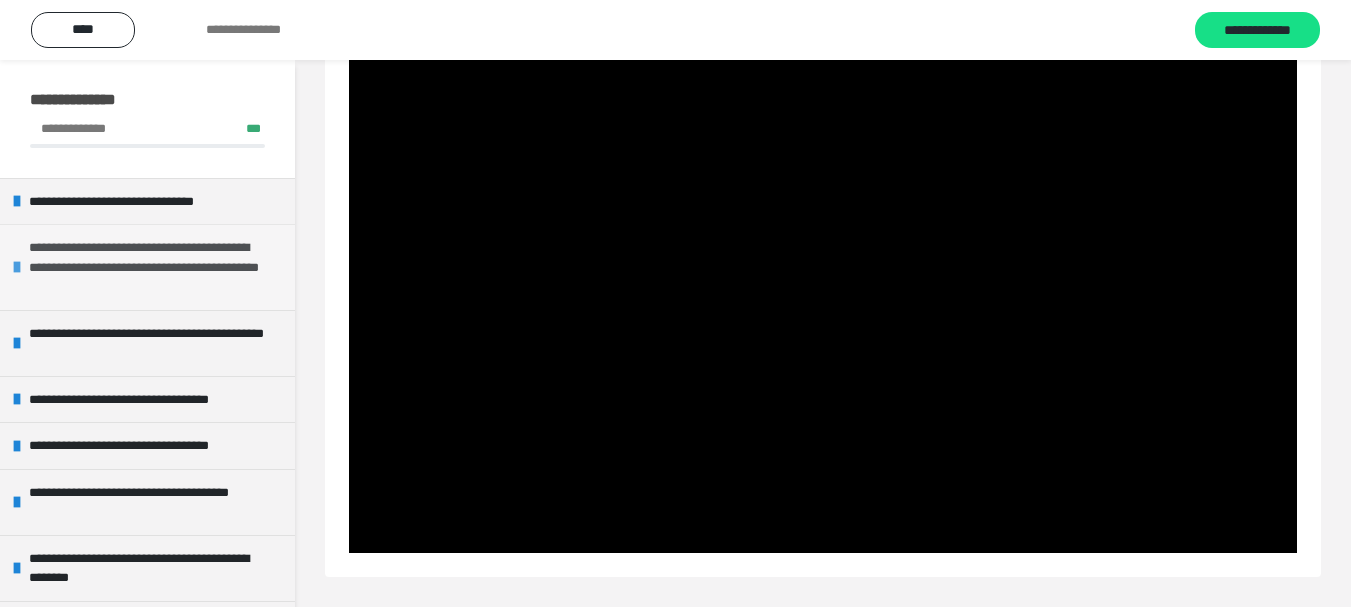 click at bounding box center (17, 267) 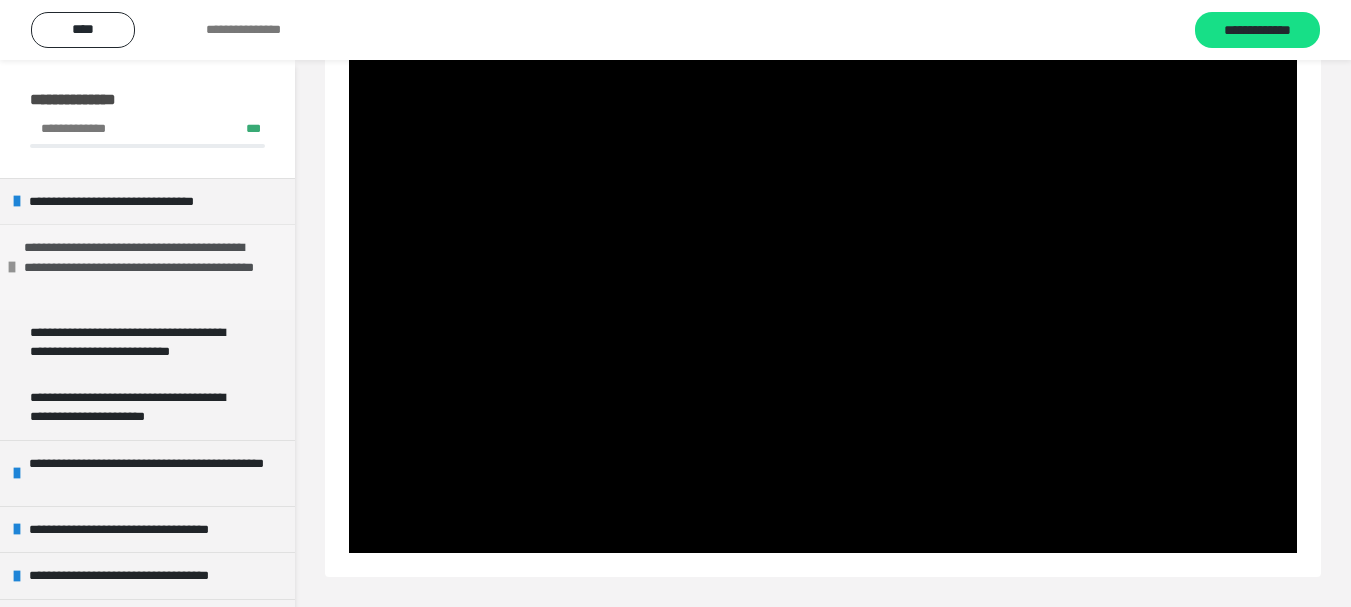 click at bounding box center [12, 267] 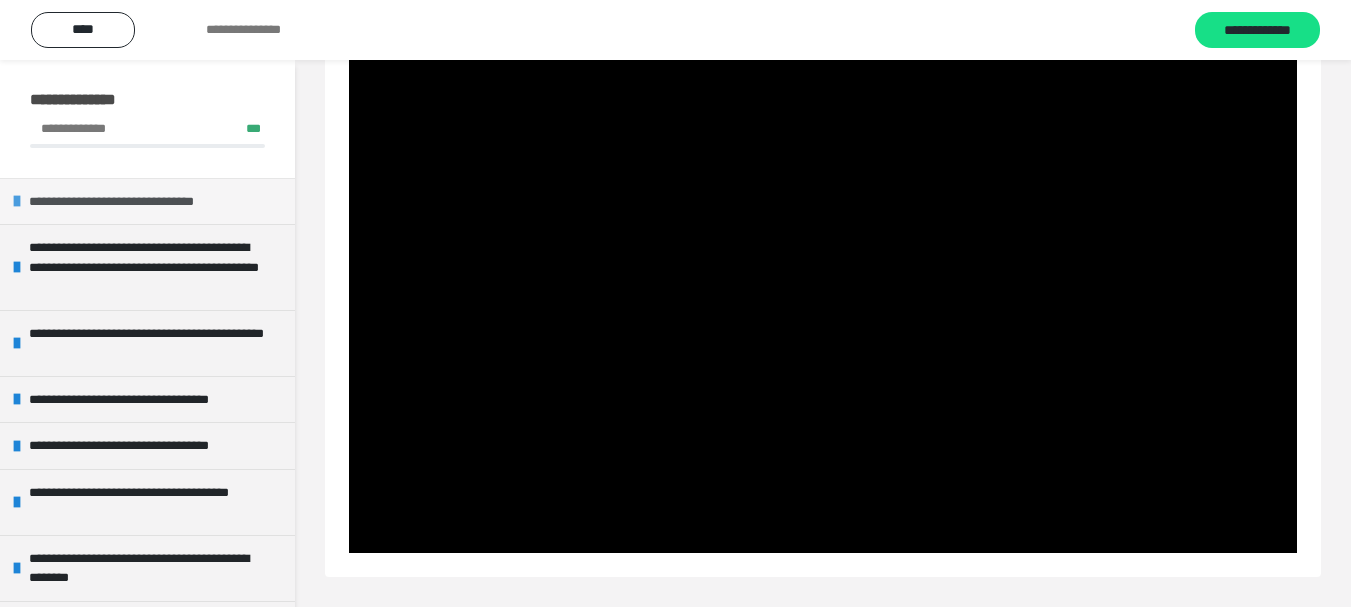 click at bounding box center [17, 201] 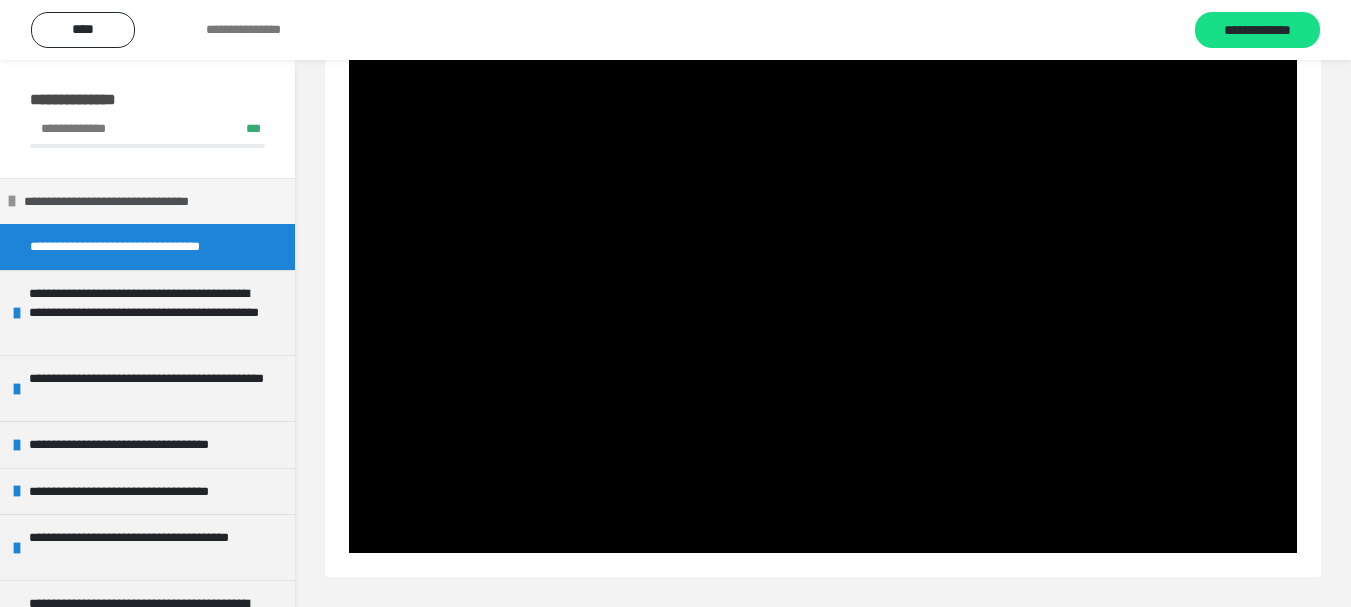 click at bounding box center [12, 201] 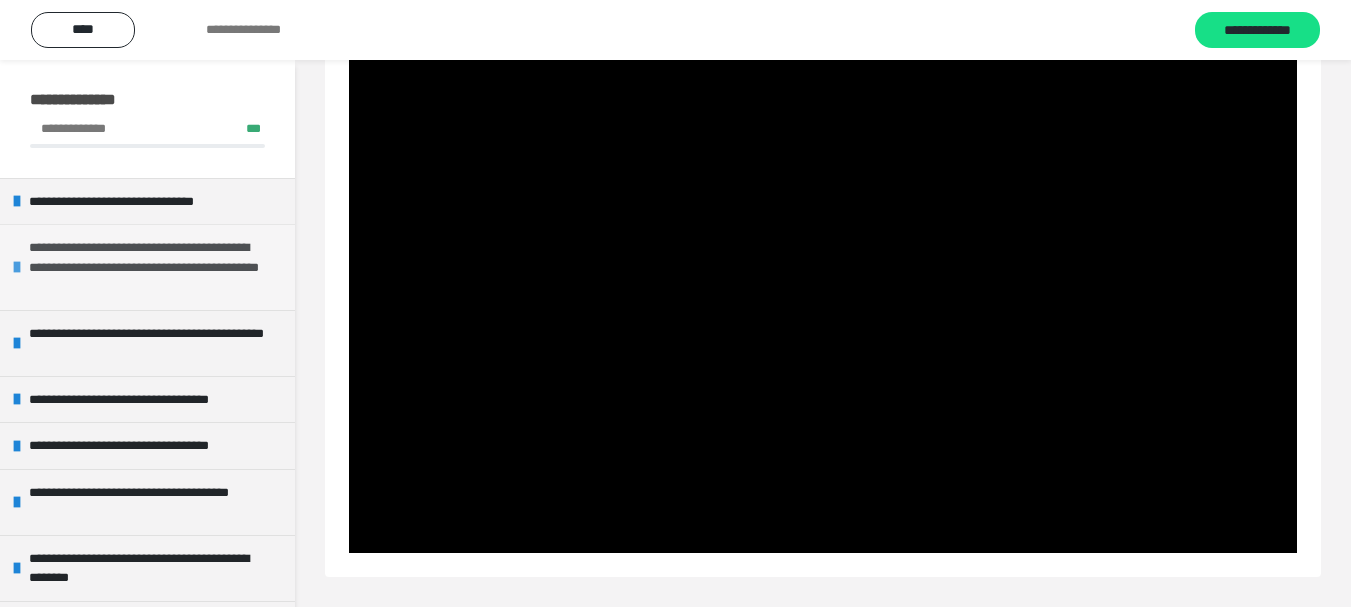 click at bounding box center [17, 267] 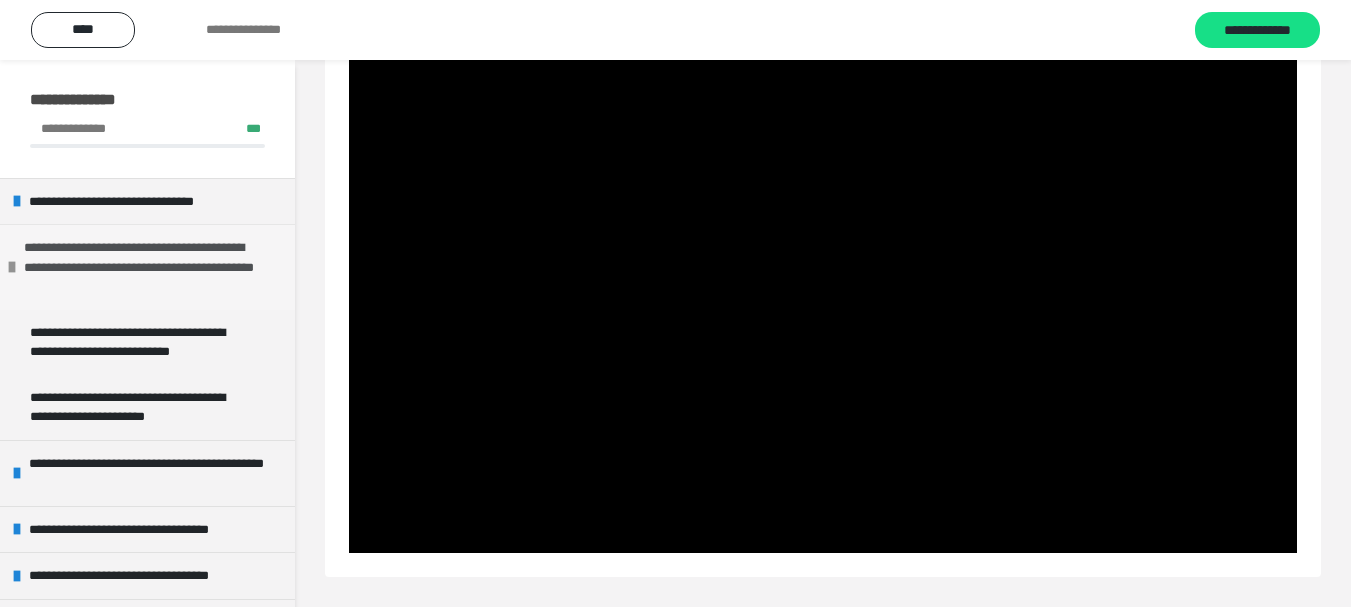 click at bounding box center (12, 267) 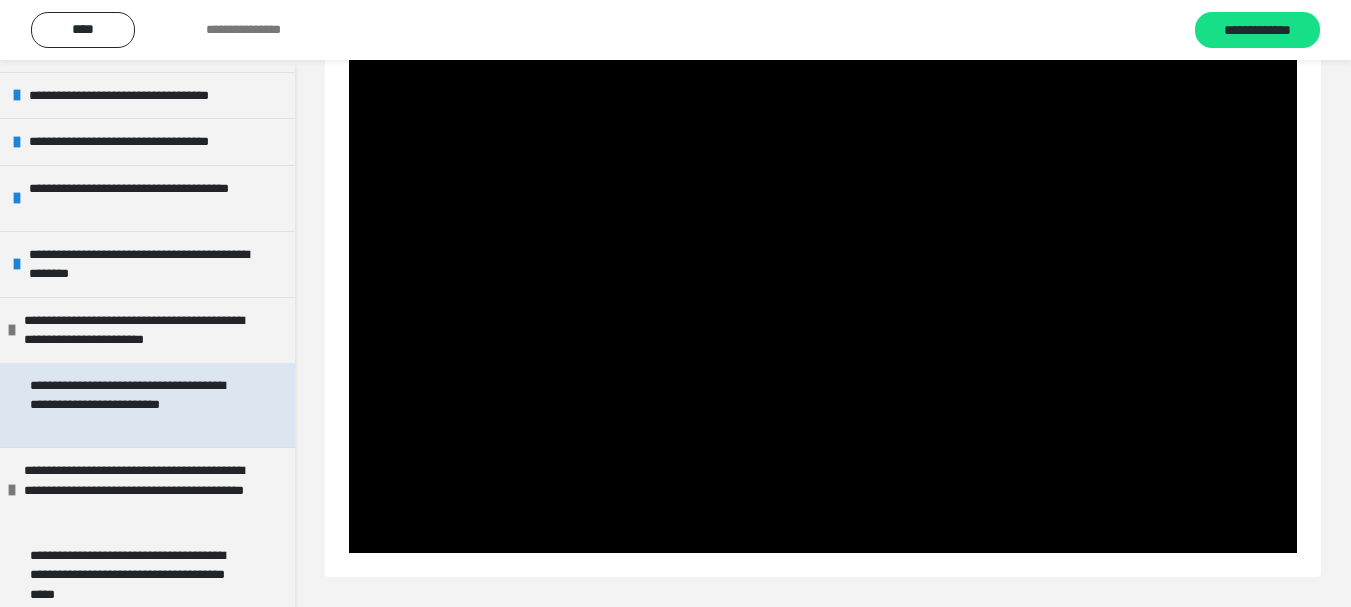 scroll, scrollTop: 320, scrollLeft: 0, axis: vertical 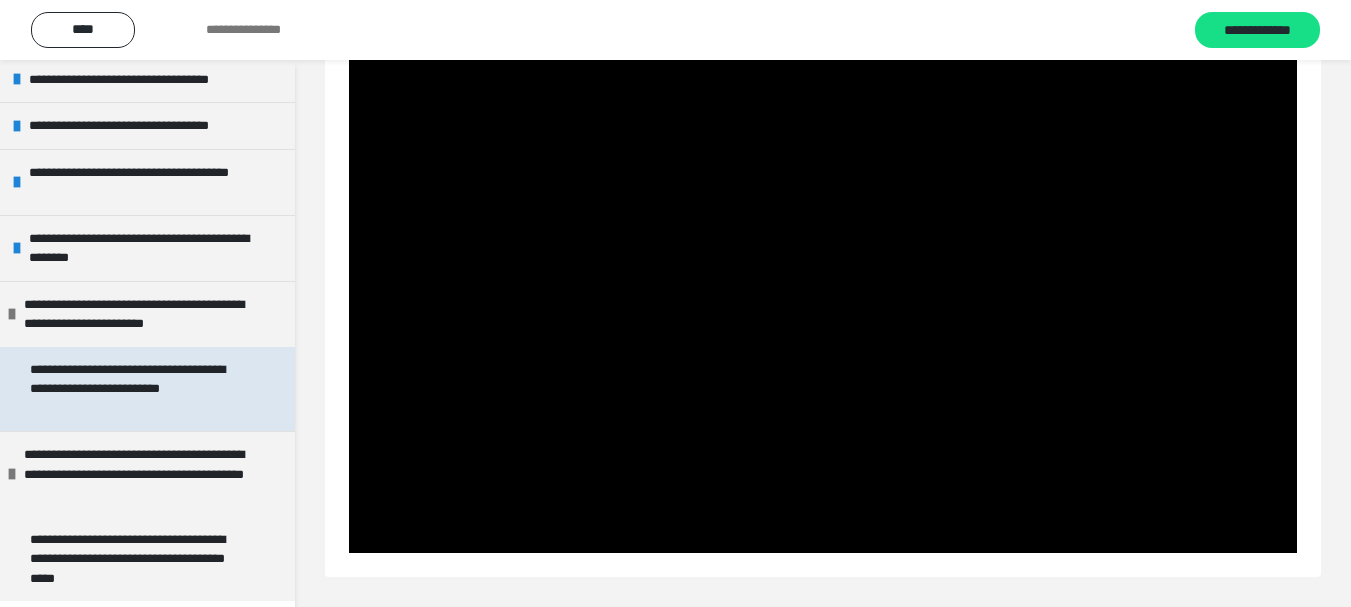 click on "**********" at bounding box center (132, 389) 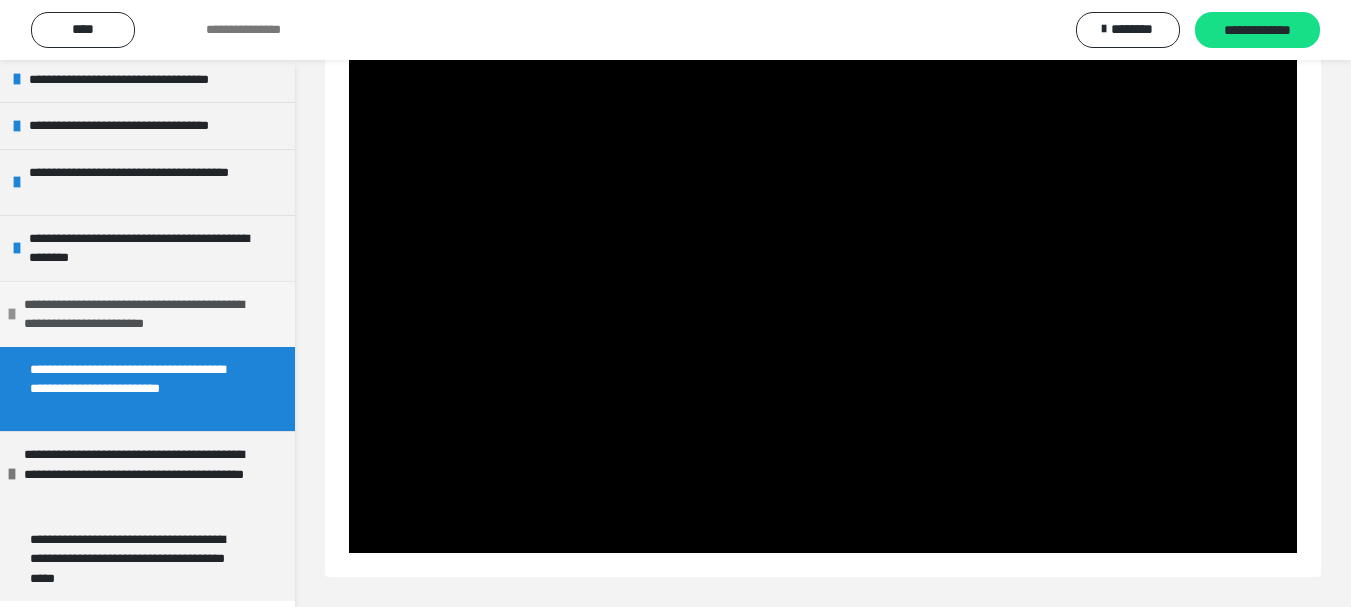 scroll, scrollTop: 60, scrollLeft: 0, axis: vertical 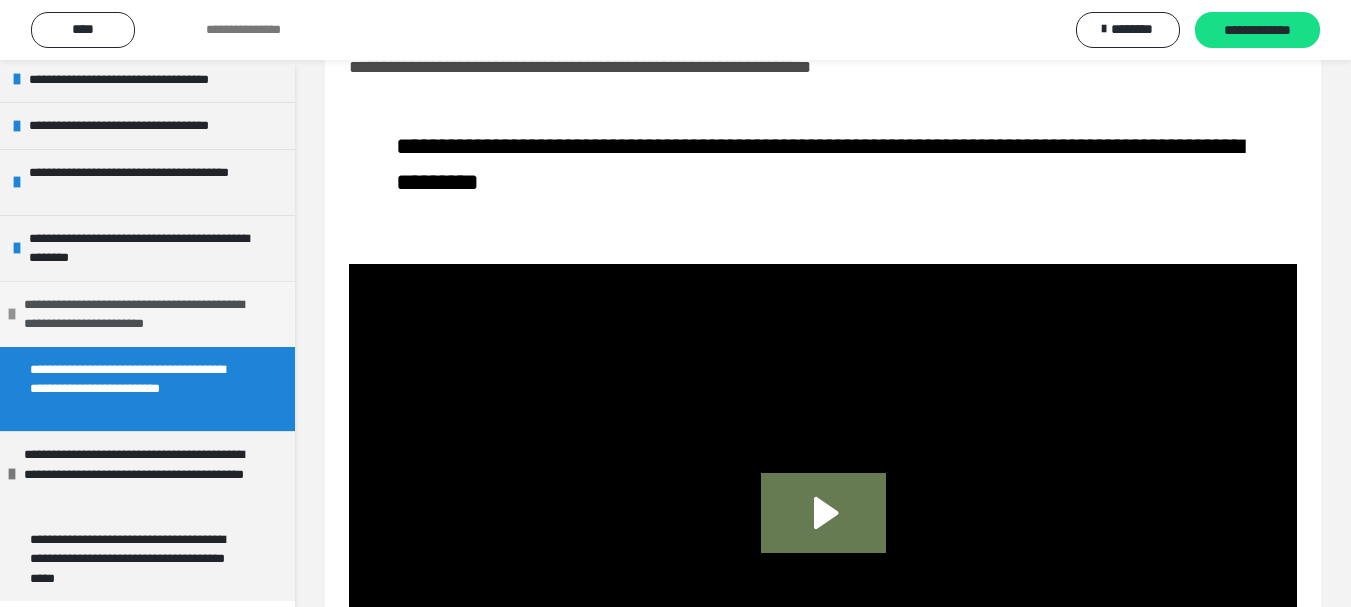 click on "**********" at bounding box center [144, 314] 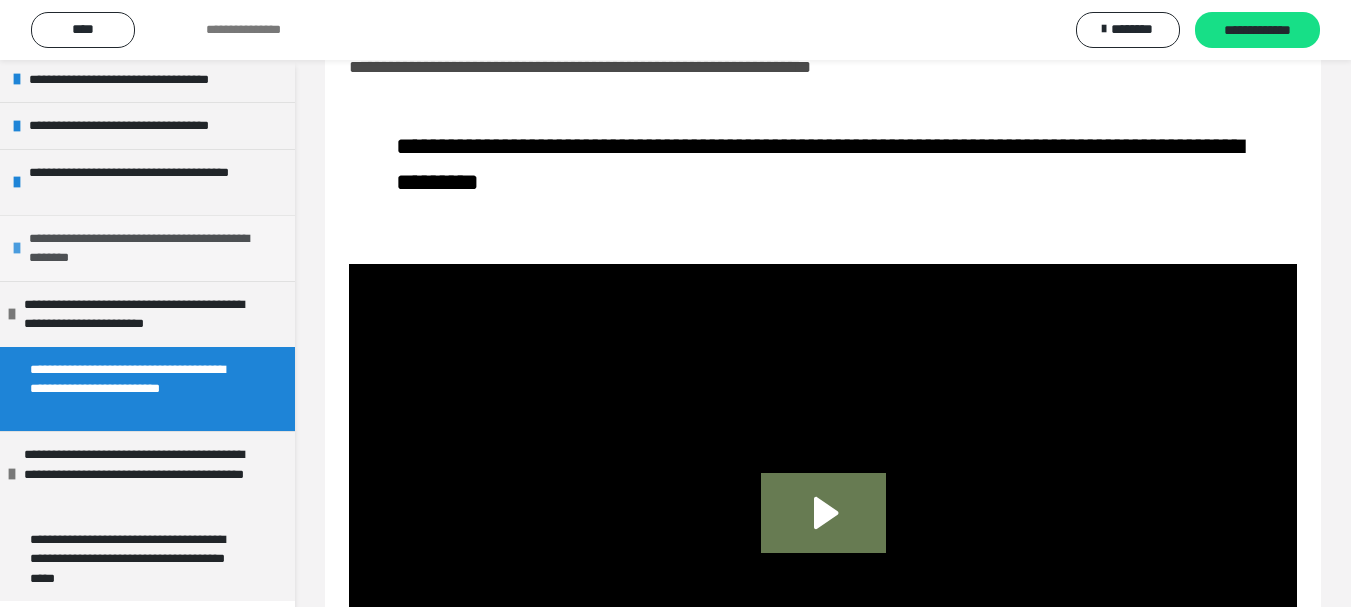 scroll, scrollTop: 235, scrollLeft: 0, axis: vertical 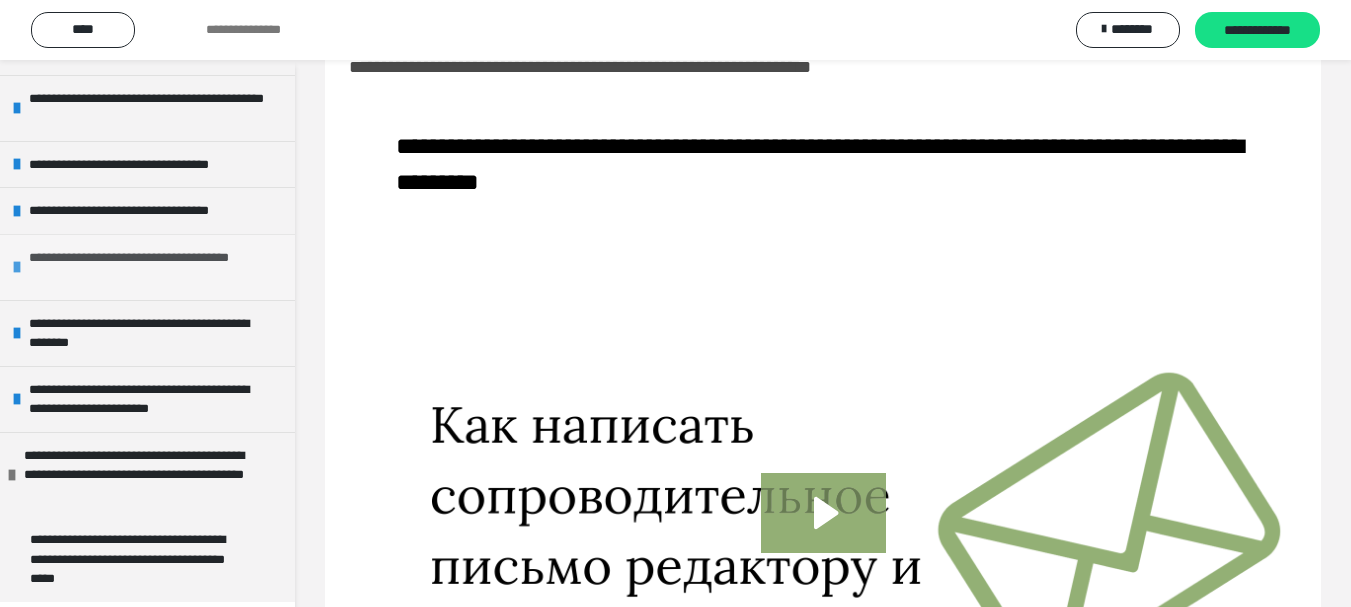 click on "**********" at bounding box center (149, 267) 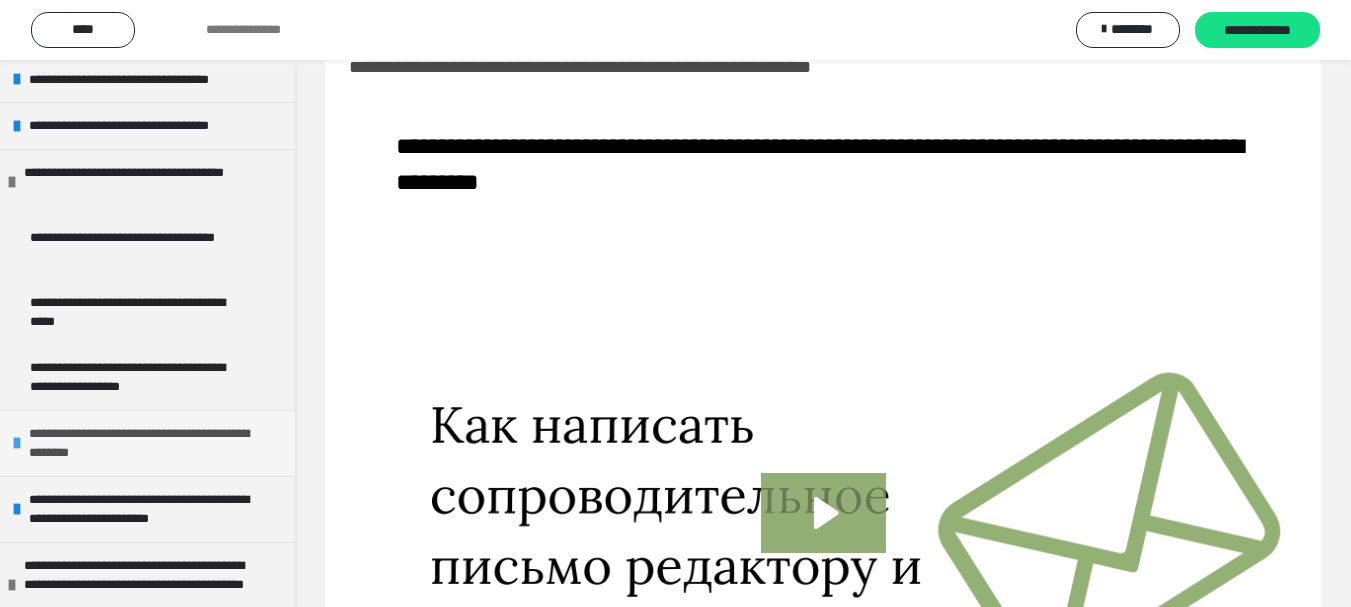 scroll, scrollTop: 430, scrollLeft: 0, axis: vertical 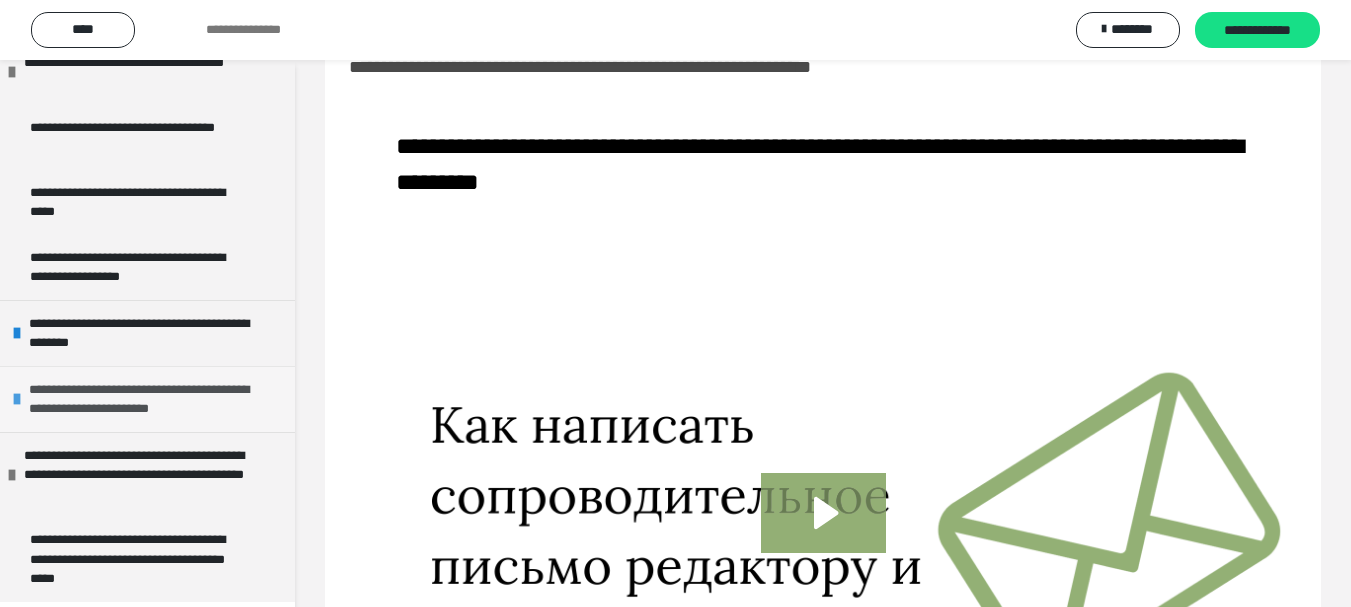click on "**********" at bounding box center (149, 399) 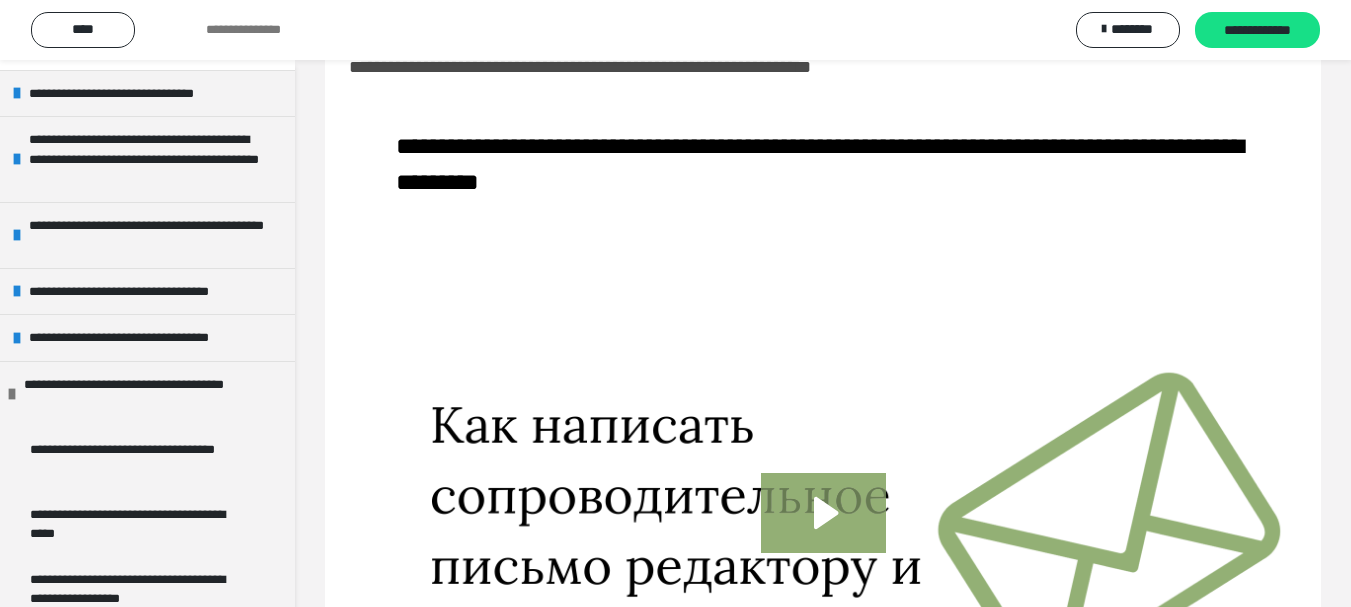 scroll, scrollTop: 0, scrollLeft: 0, axis: both 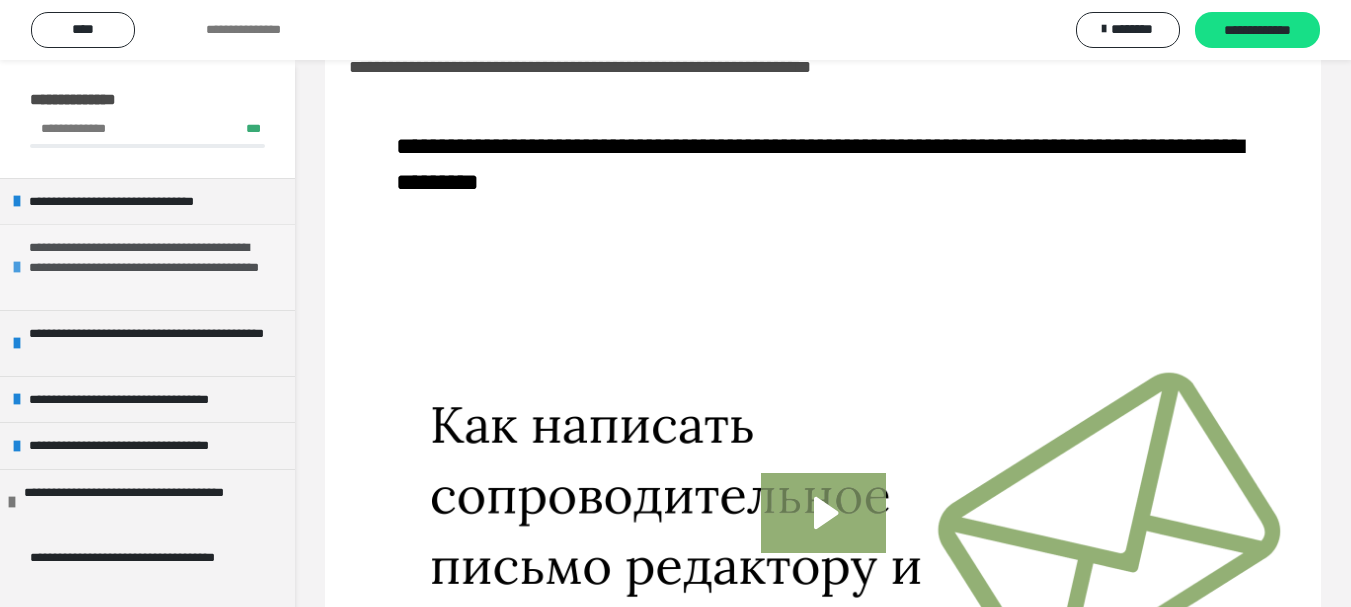 click on "**********" at bounding box center (149, 267) 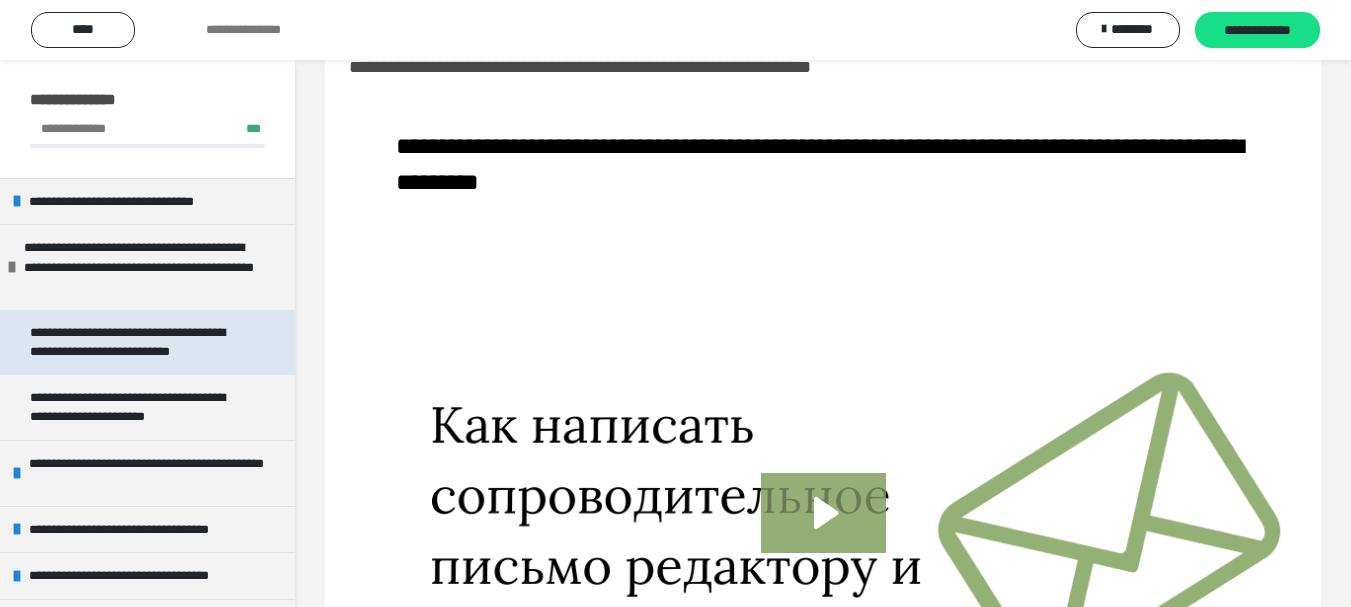 click on "**********" at bounding box center (132, 342) 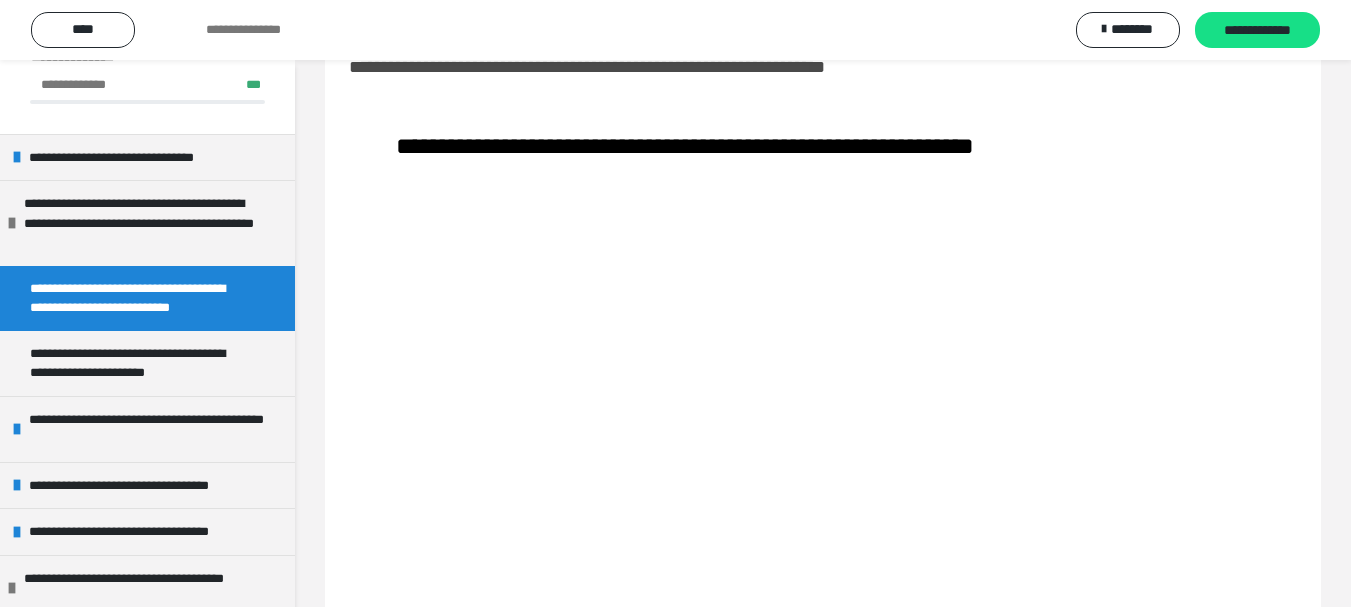 scroll, scrollTop: 0, scrollLeft: 0, axis: both 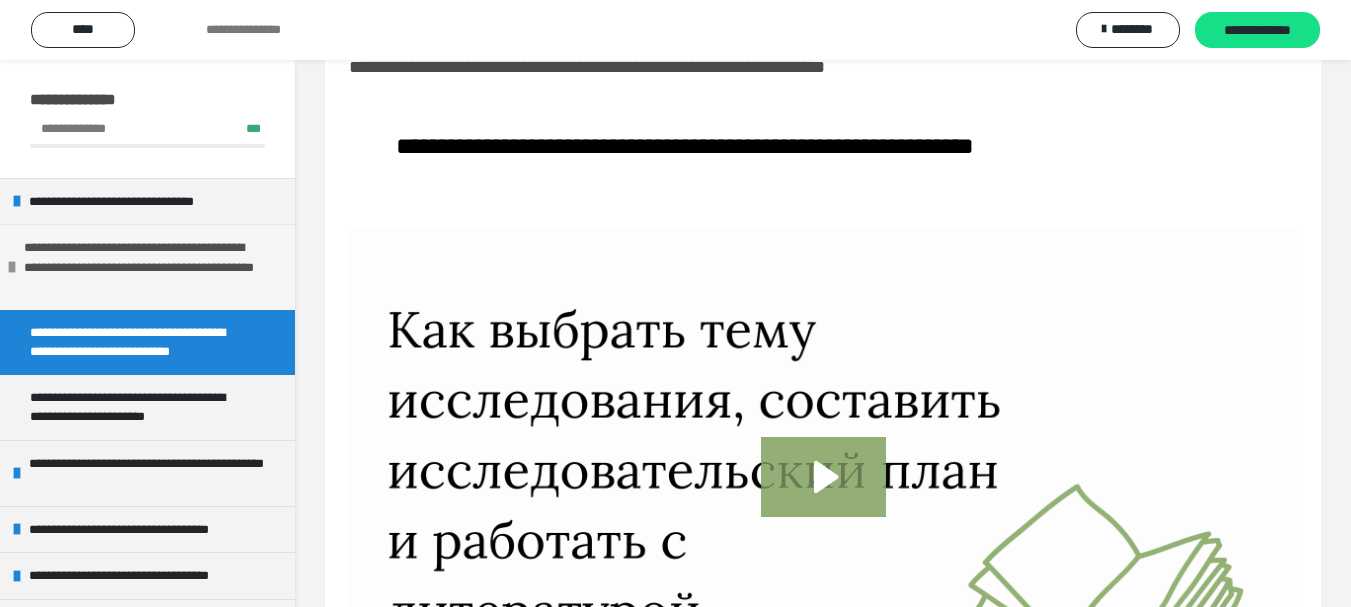 click on "**********" at bounding box center [144, 267] 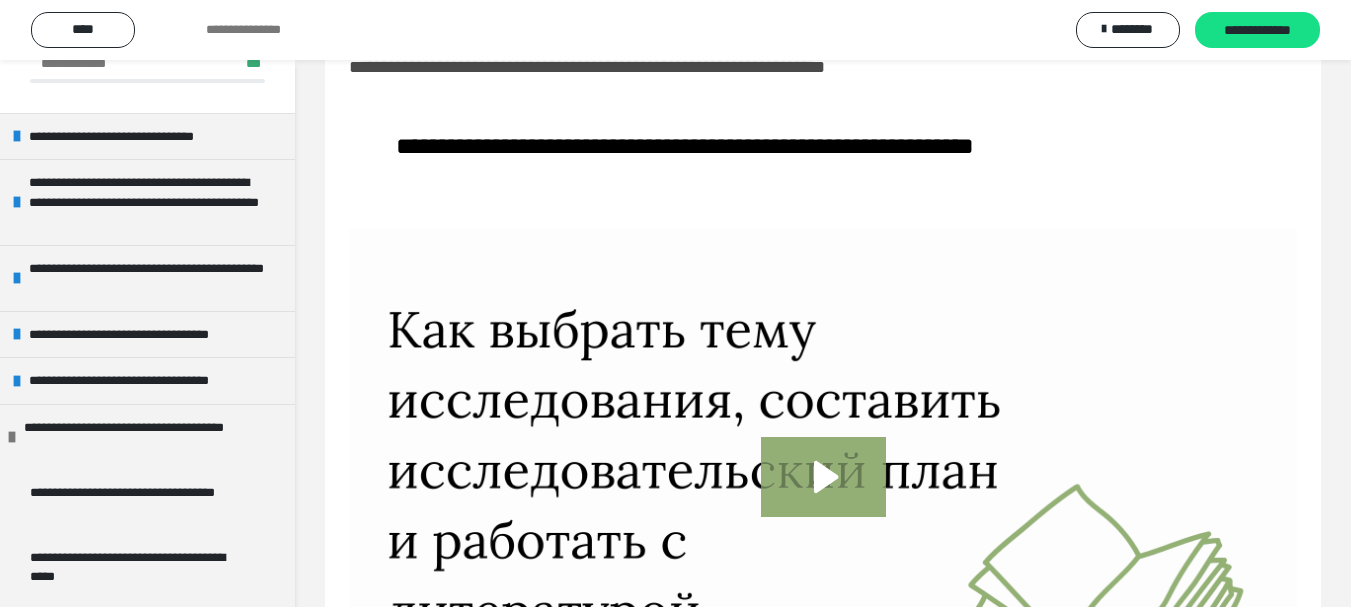 scroll, scrollTop: 67, scrollLeft: 0, axis: vertical 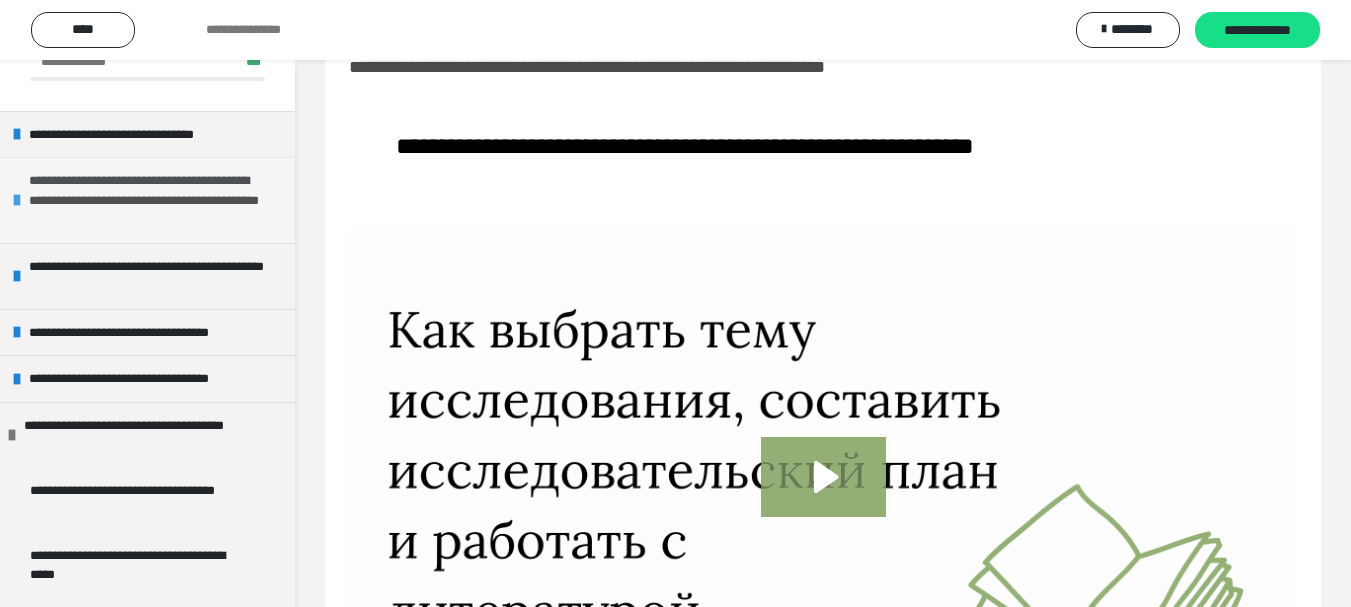 click on "**********" at bounding box center [149, 200] 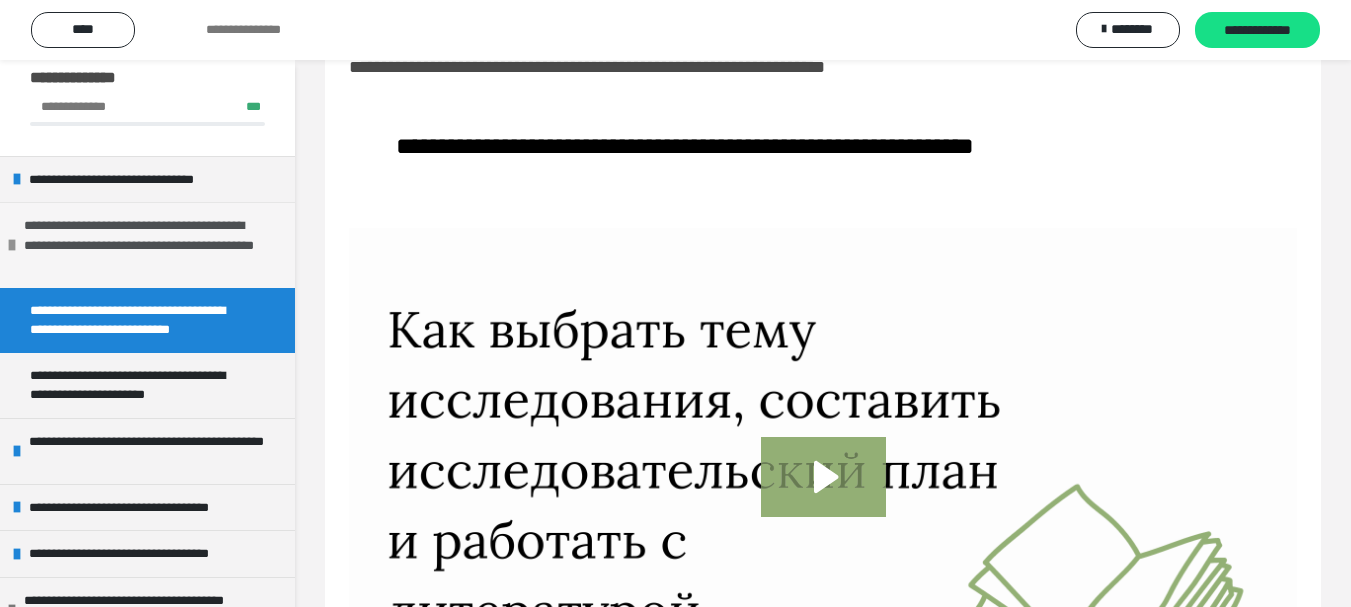 scroll, scrollTop: 0, scrollLeft: 0, axis: both 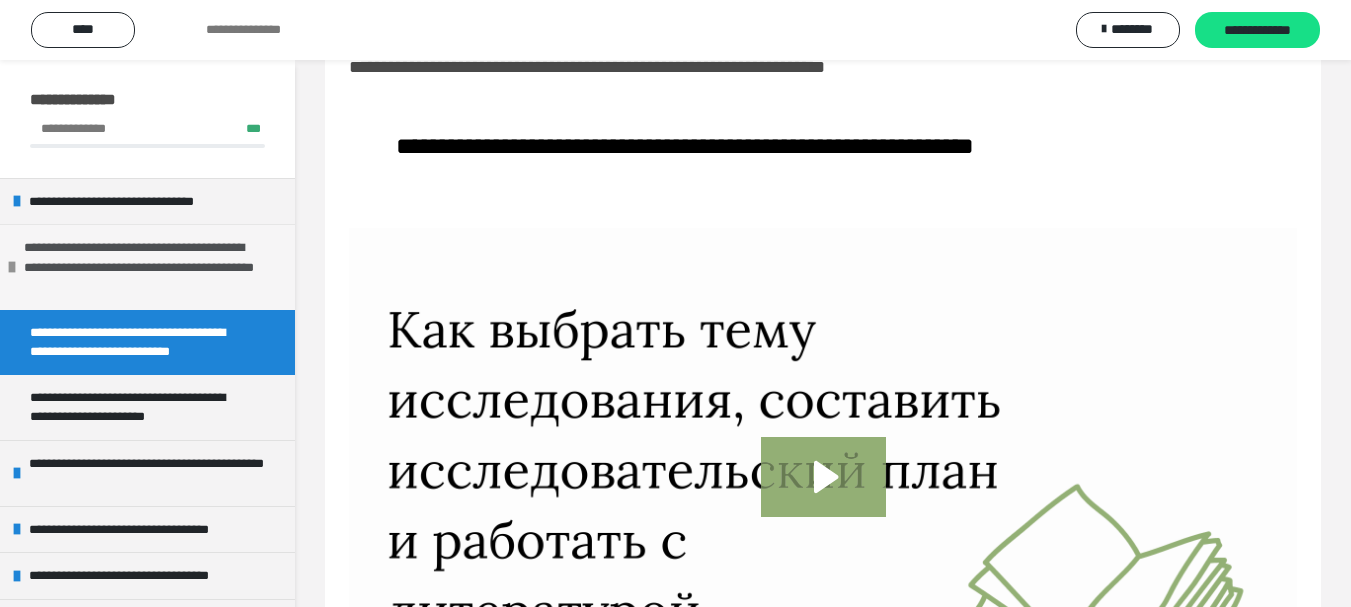 click on "**********" at bounding box center (144, 267) 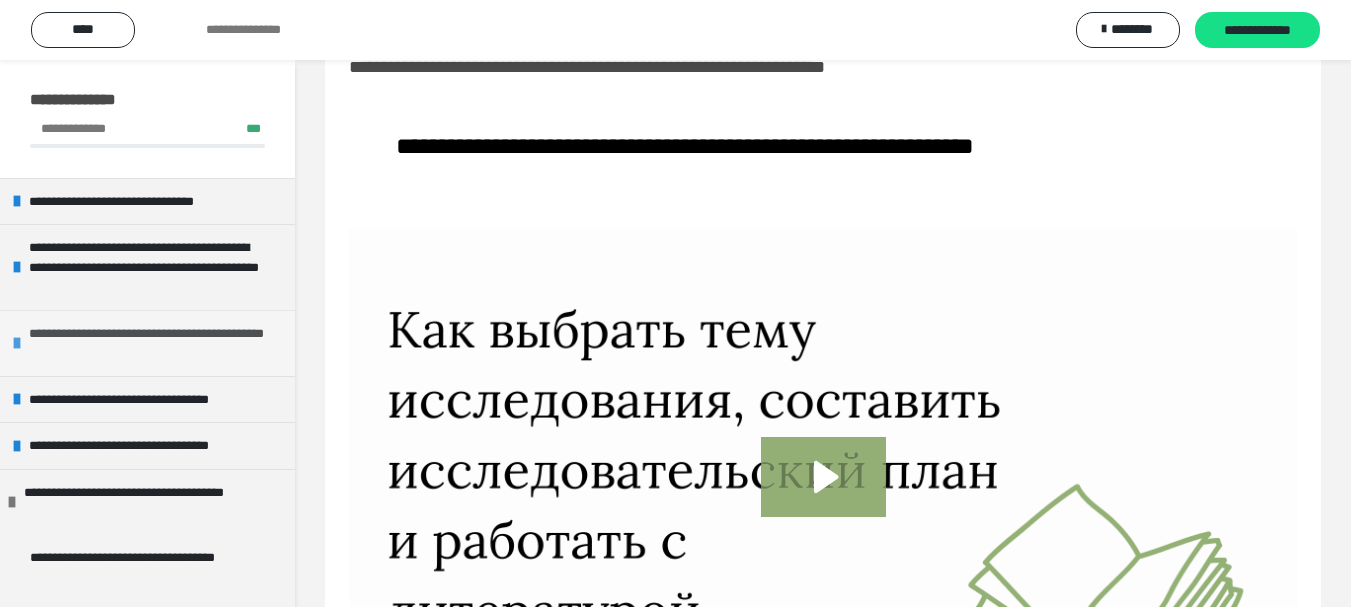 click on "**********" at bounding box center [149, 343] 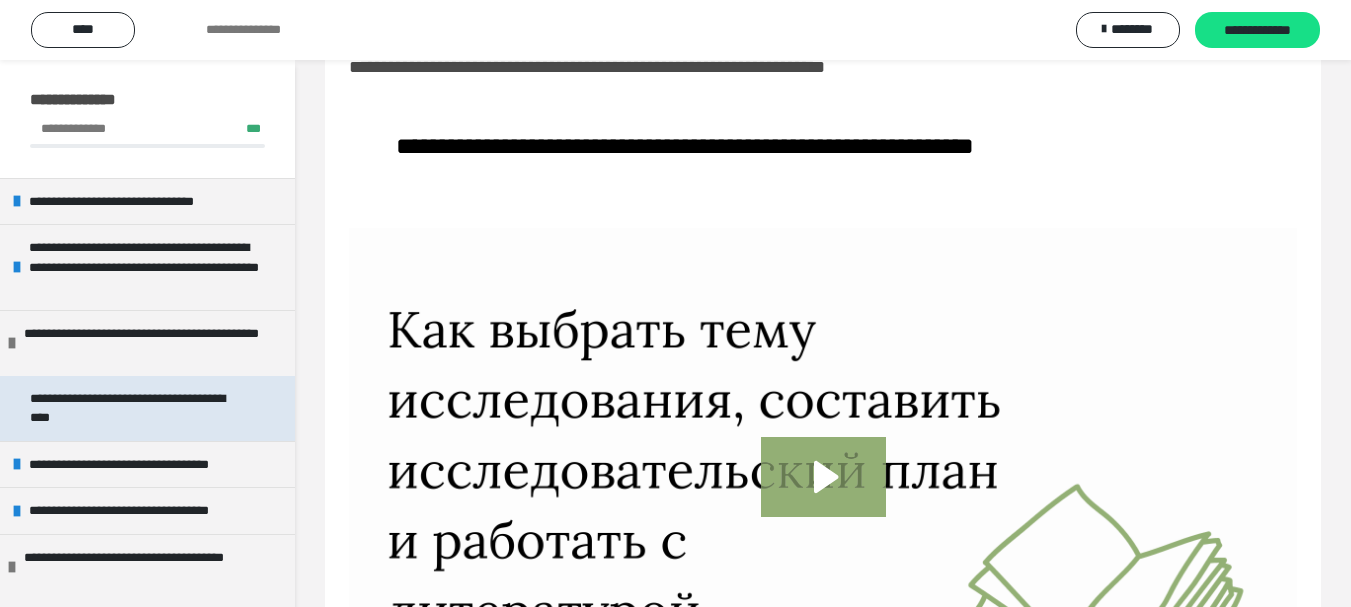 drag, startPoint x: 90, startPoint y: 408, endPoint x: 94, endPoint y: 395, distance: 13.601471 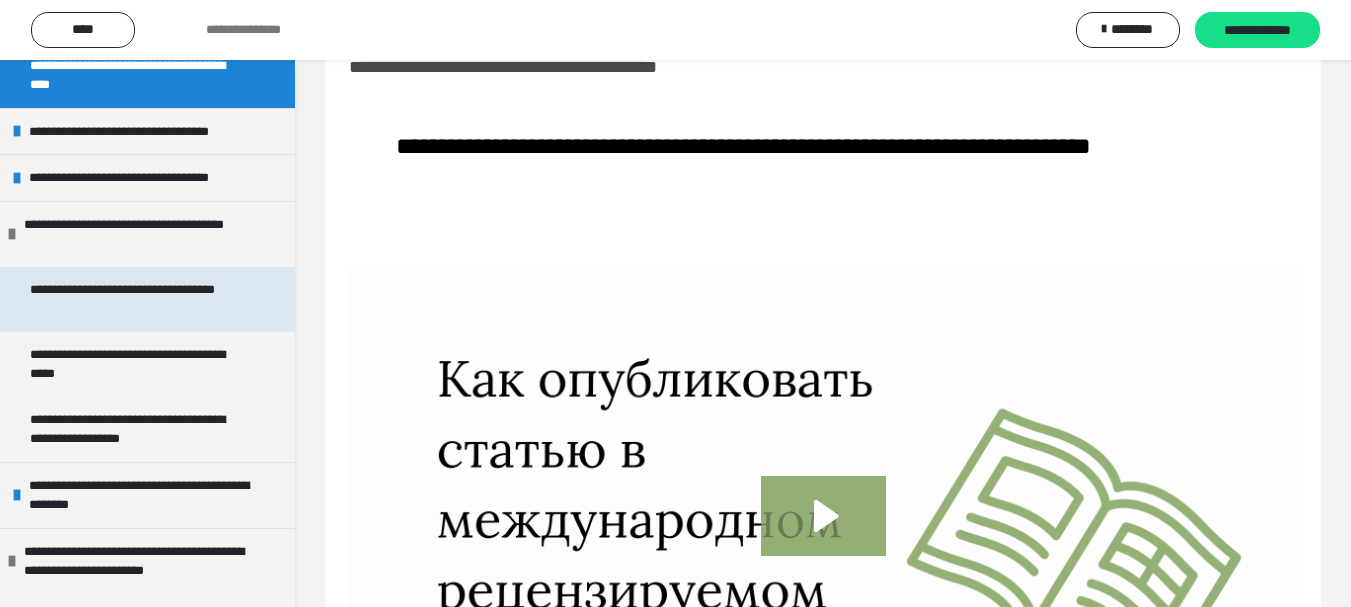 scroll, scrollTop: 0, scrollLeft: 0, axis: both 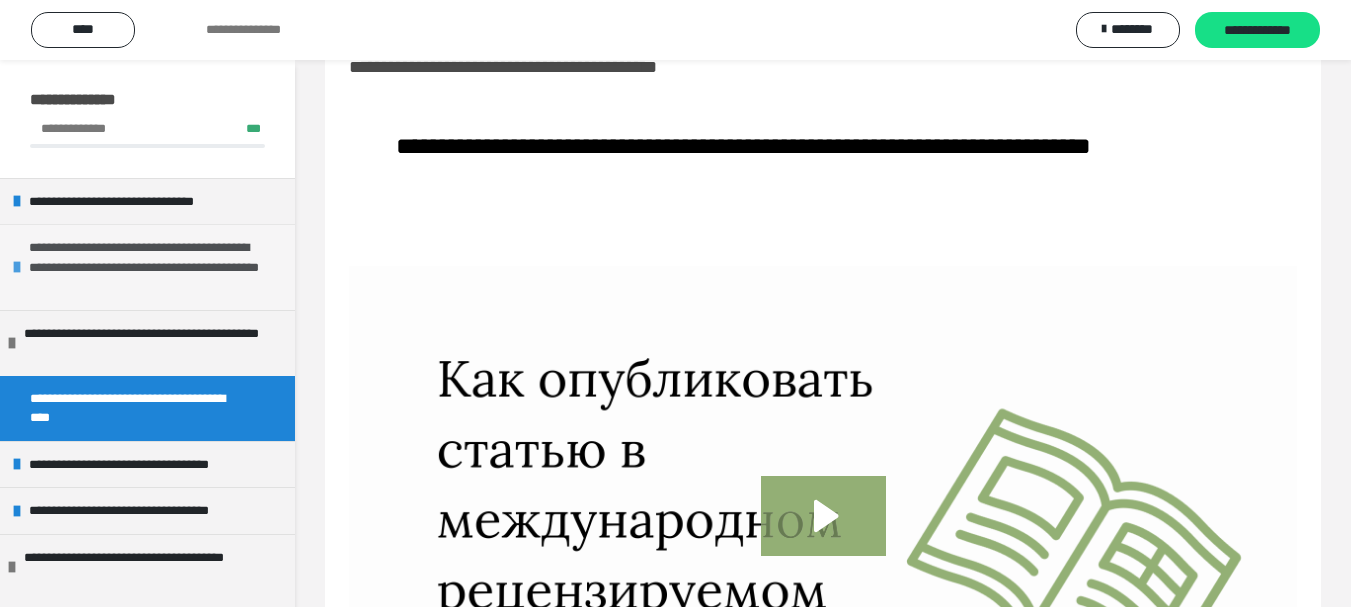 click on "**********" at bounding box center (149, 267) 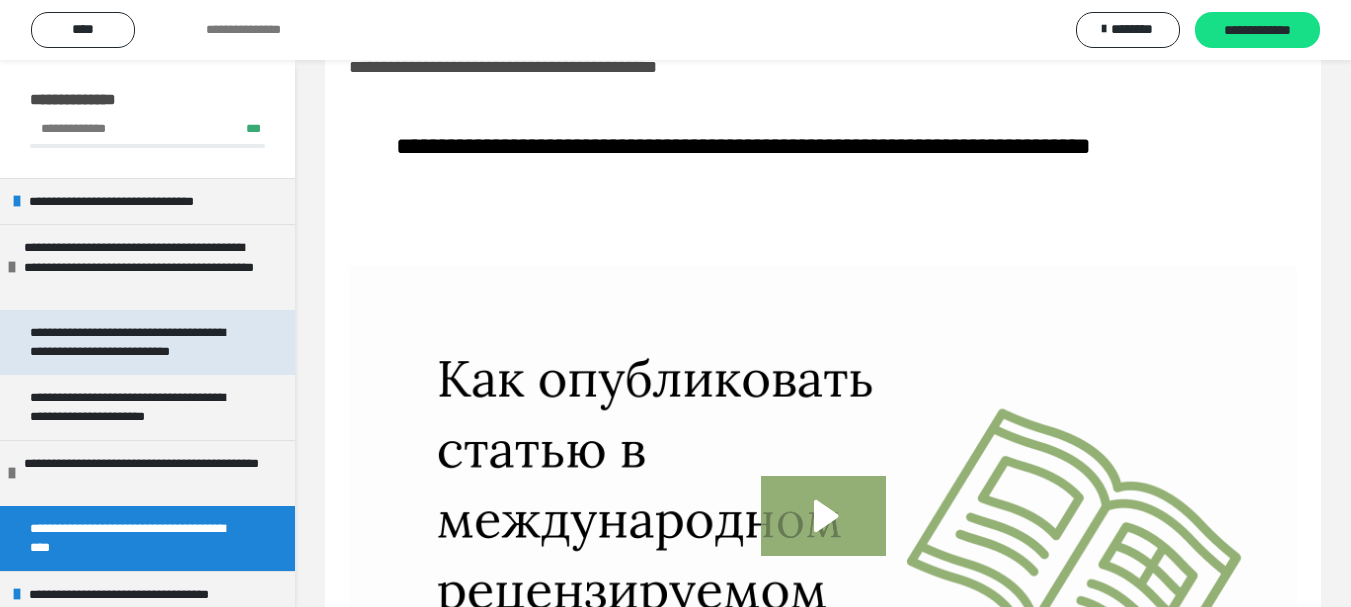 click on "**********" at bounding box center (132, 342) 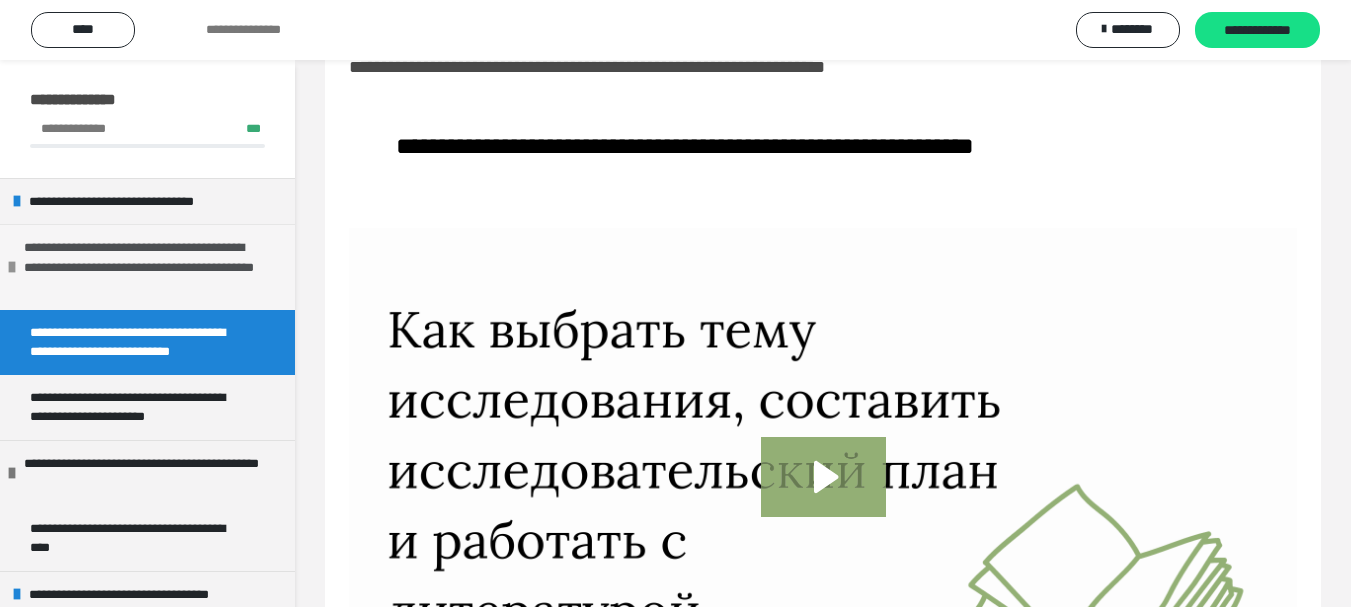 click on "**********" at bounding box center (144, 267) 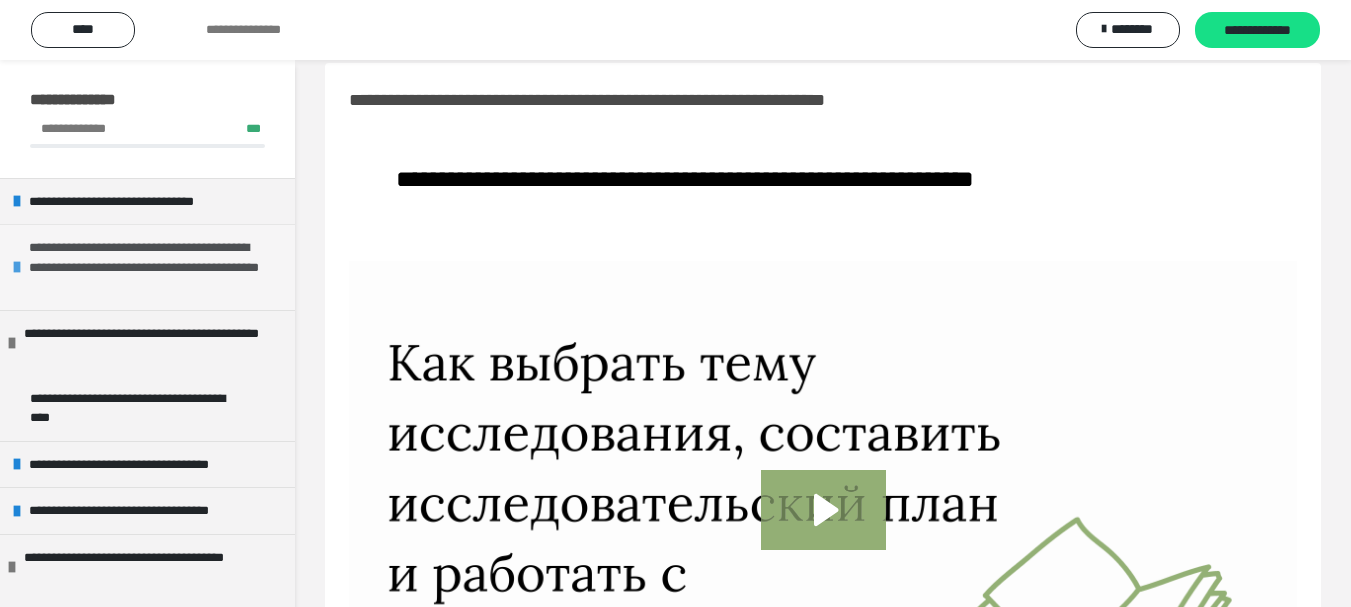 scroll, scrollTop: 0, scrollLeft: 0, axis: both 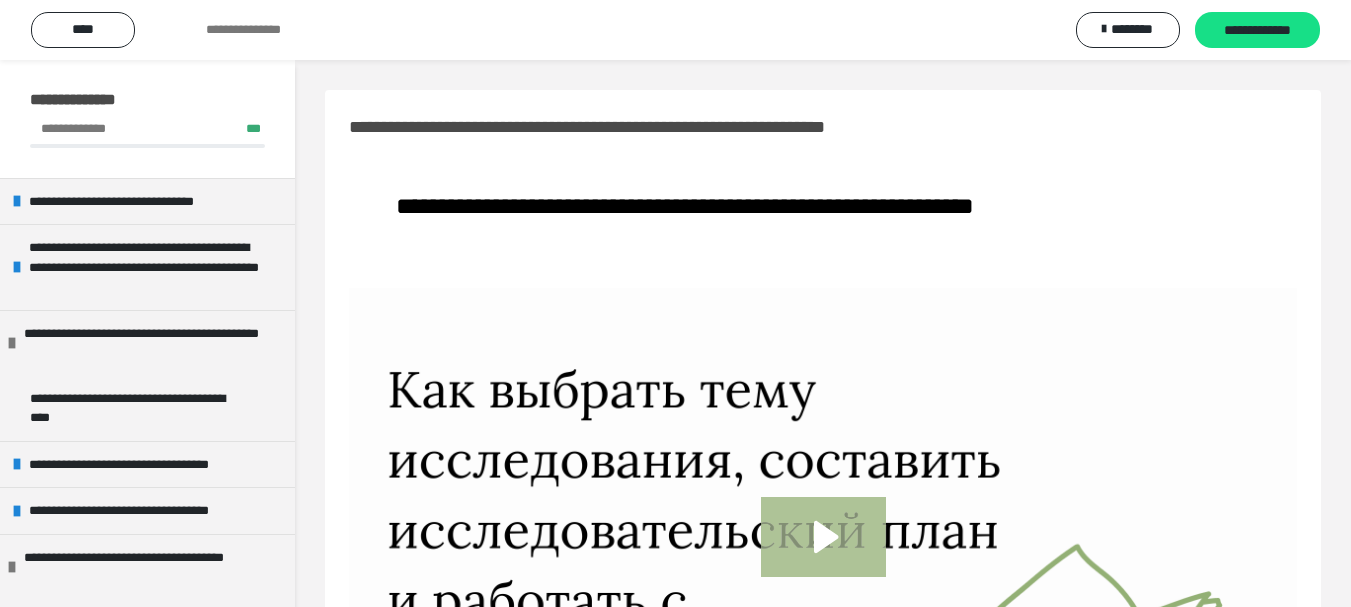 click 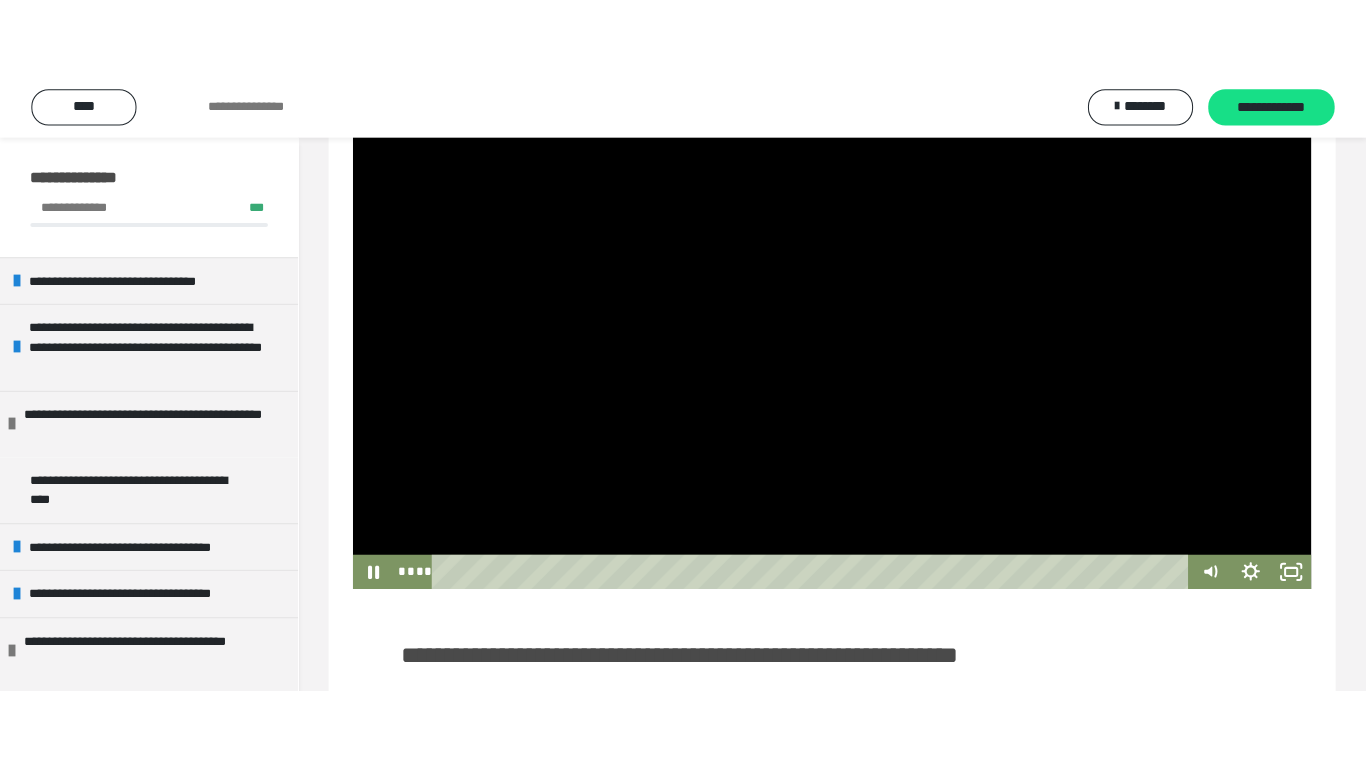 scroll, scrollTop: 333, scrollLeft: 0, axis: vertical 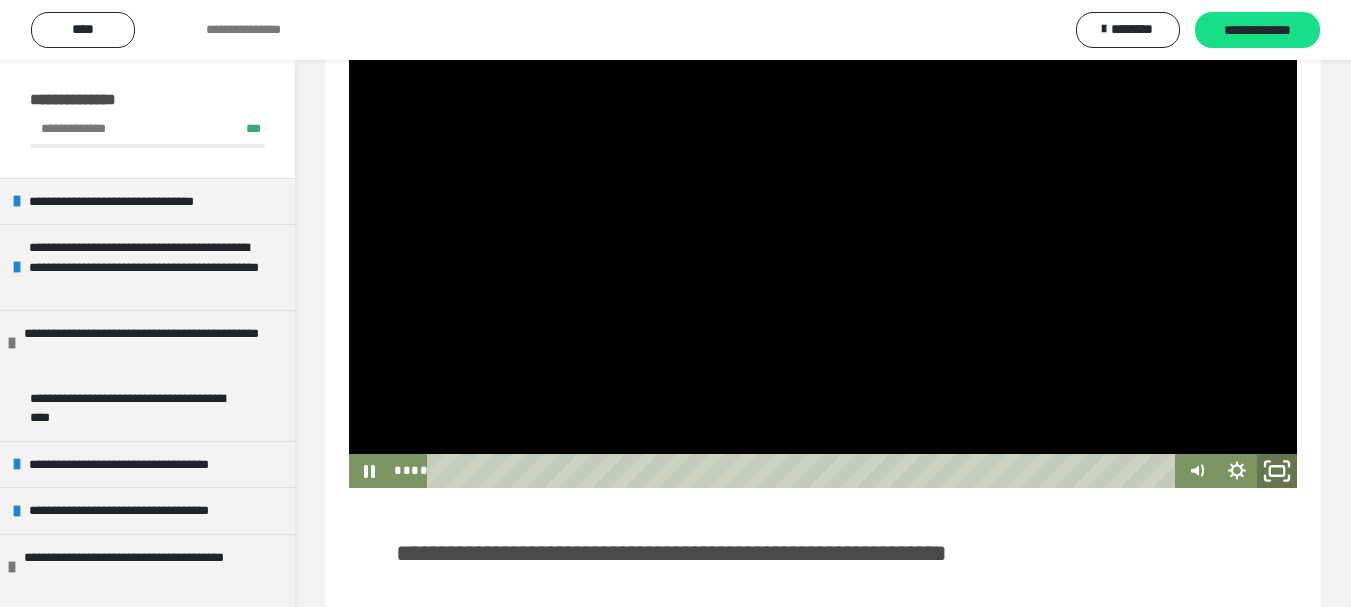 click 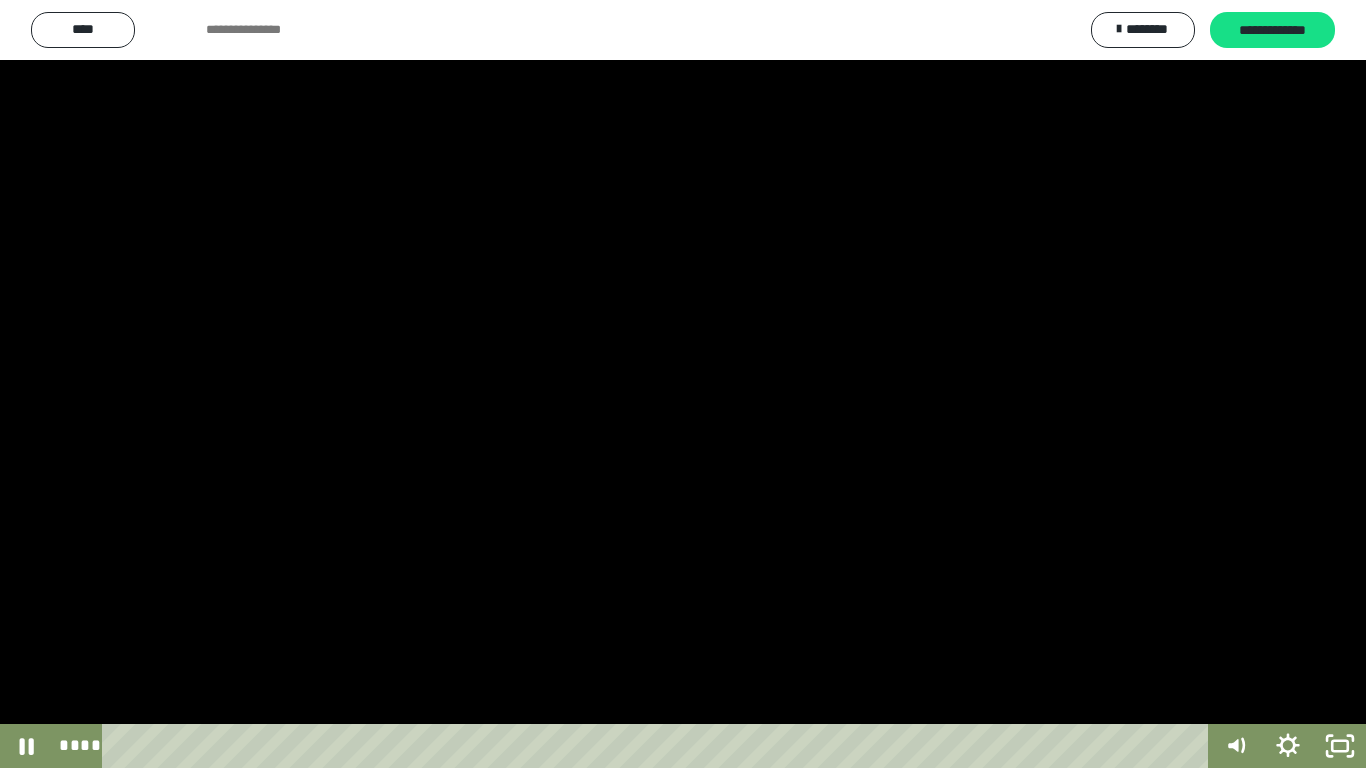 drag, startPoint x: 534, startPoint y: 719, endPoint x: 227, endPoint y: 662, distance: 312.2467 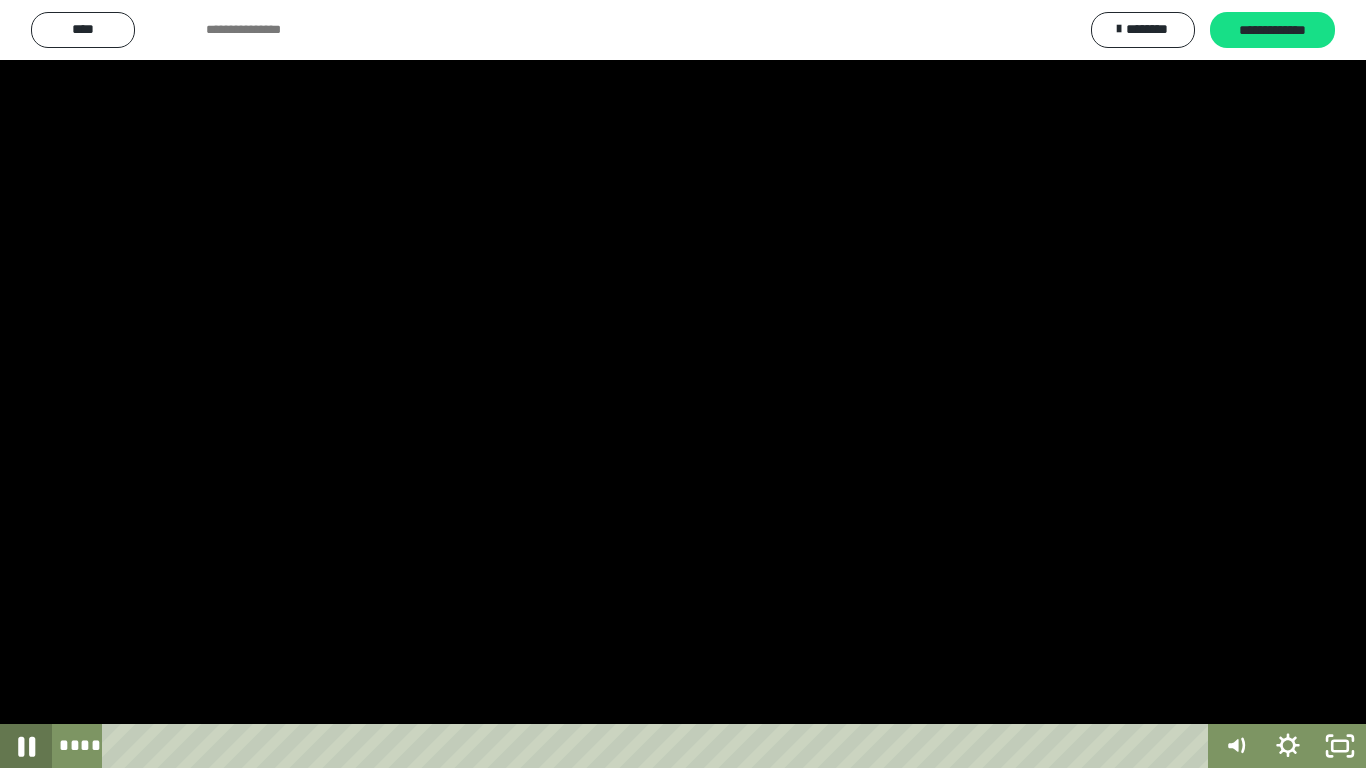 click 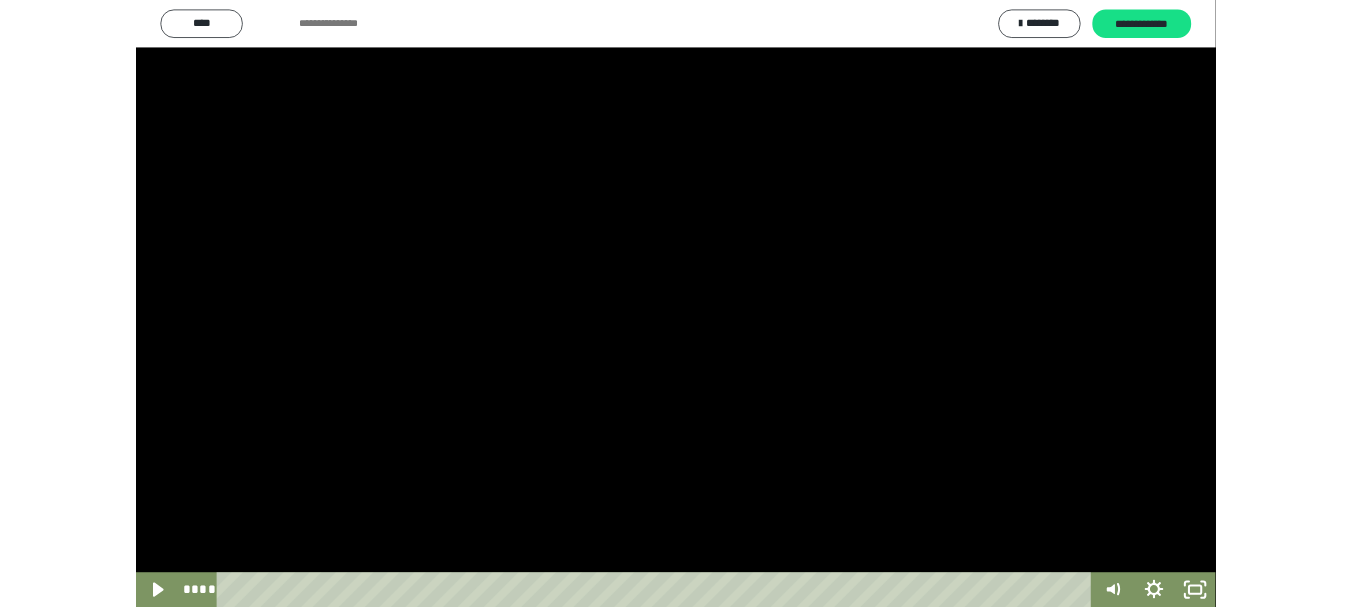 scroll, scrollTop: 0, scrollLeft: 0, axis: both 